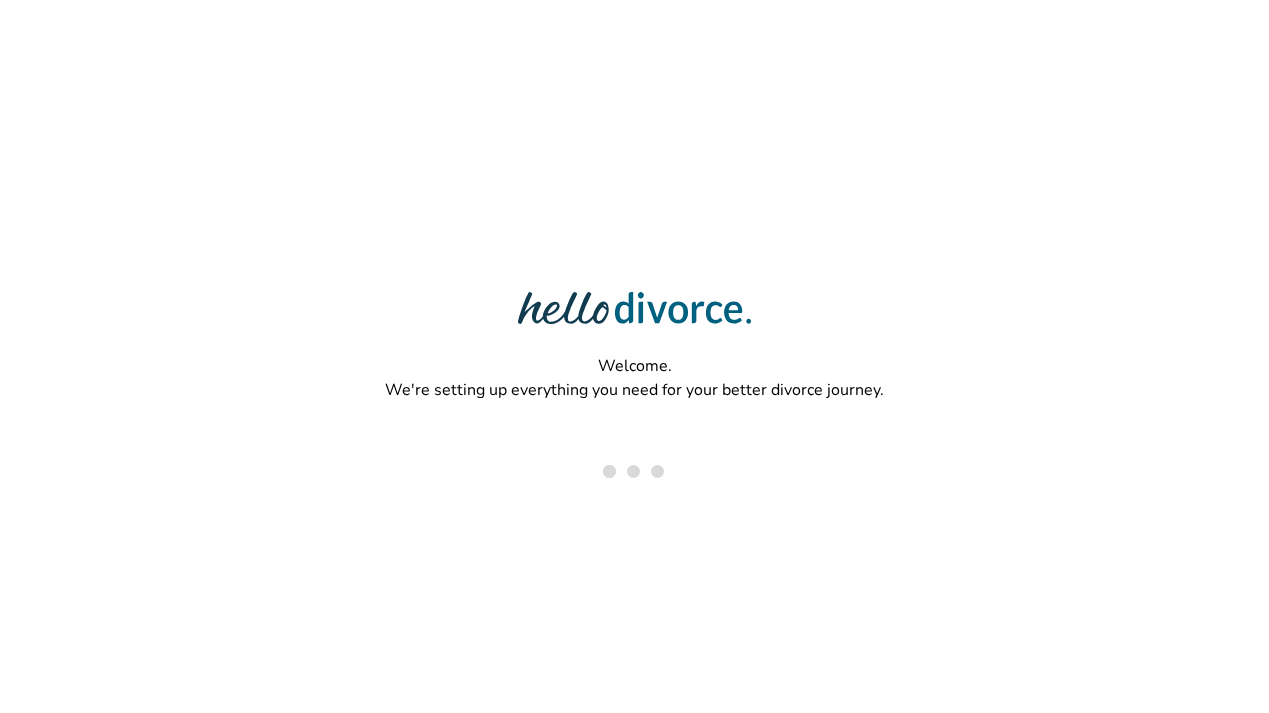 scroll, scrollTop: 0, scrollLeft: 0, axis: both 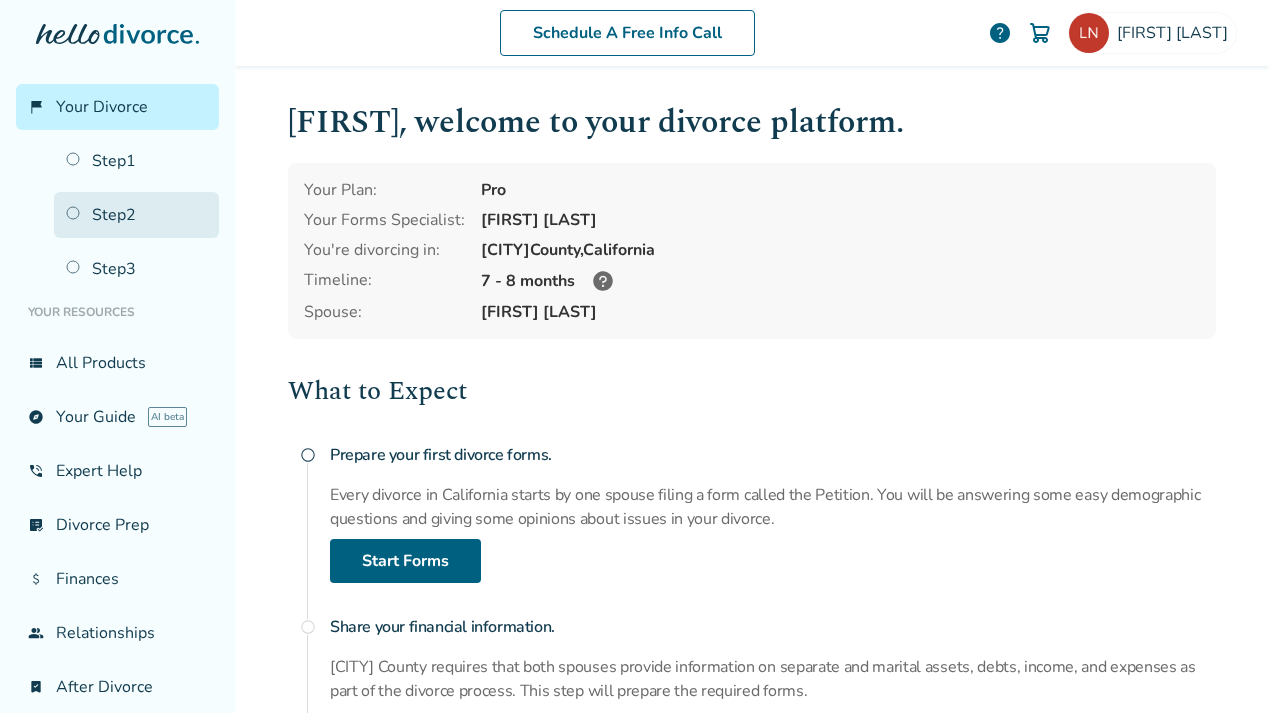 click on "Step  2" at bounding box center (136, 215) 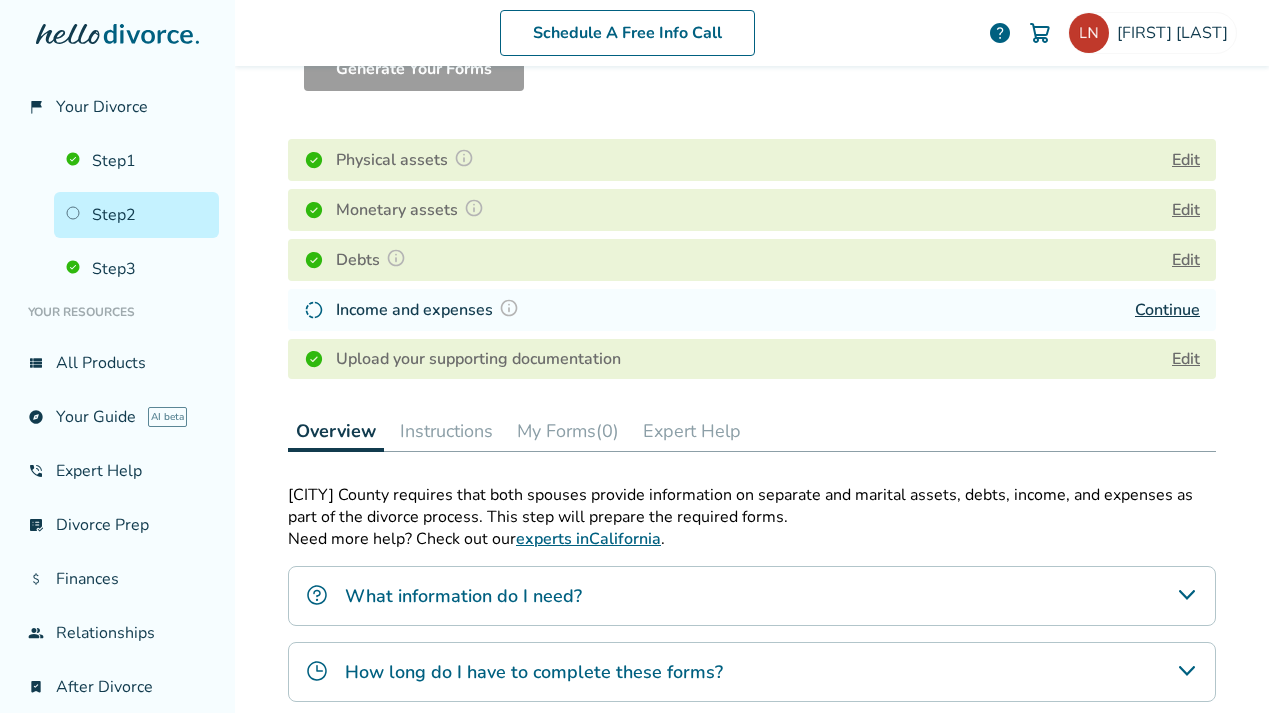 scroll, scrollTop: 322, scrollLeft: 0, axis: vertical 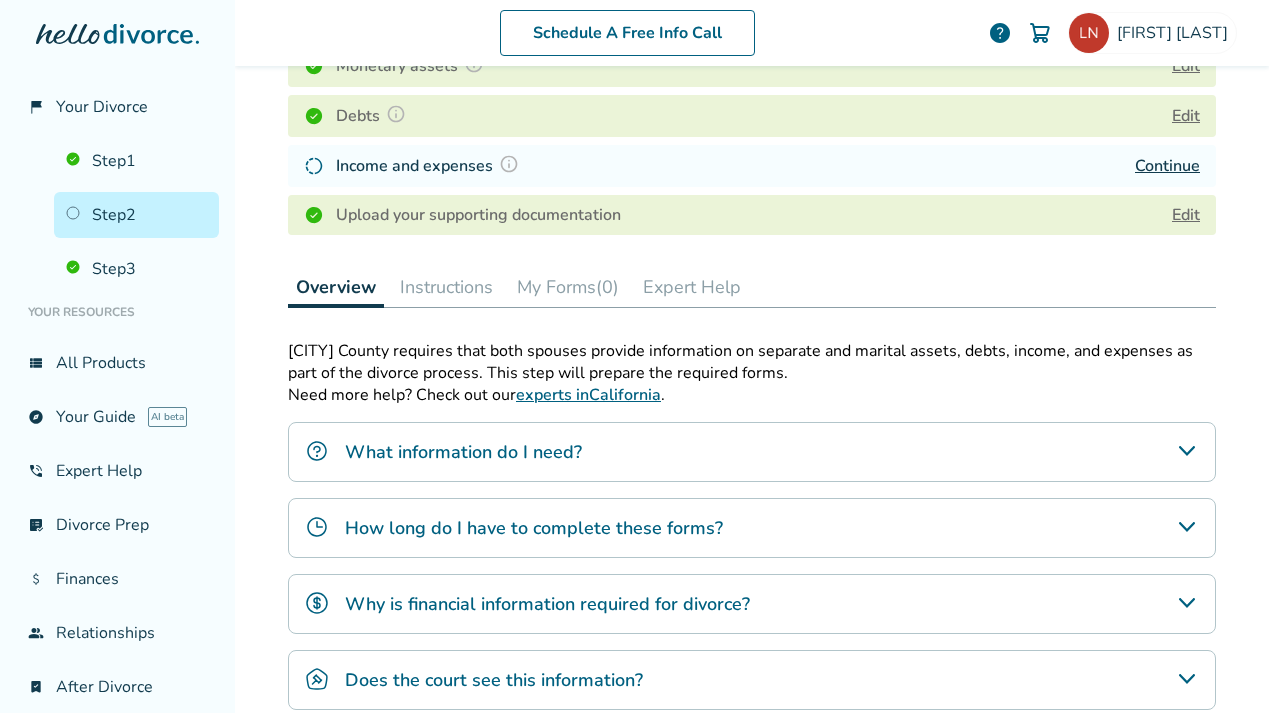 click on "Edit" at bounding box center [1186, 215] 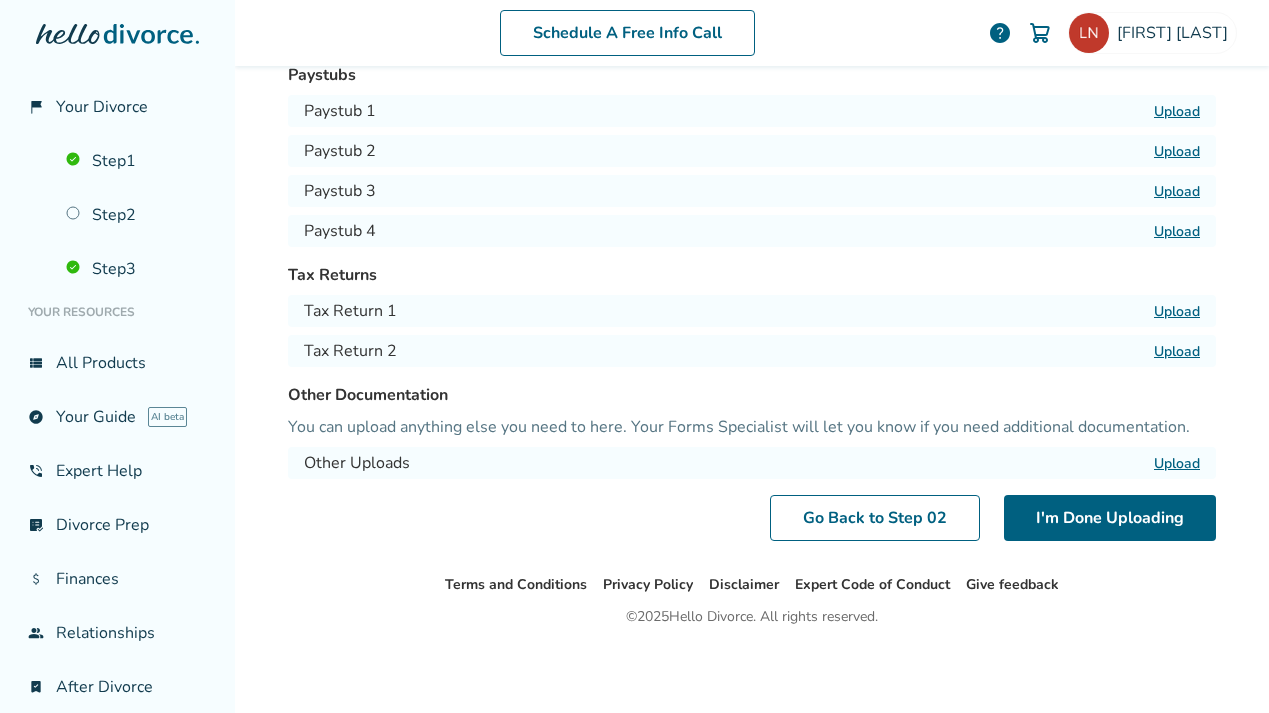 scroll, scrollTop: 98, scrollLeft: 0, axis: vertical 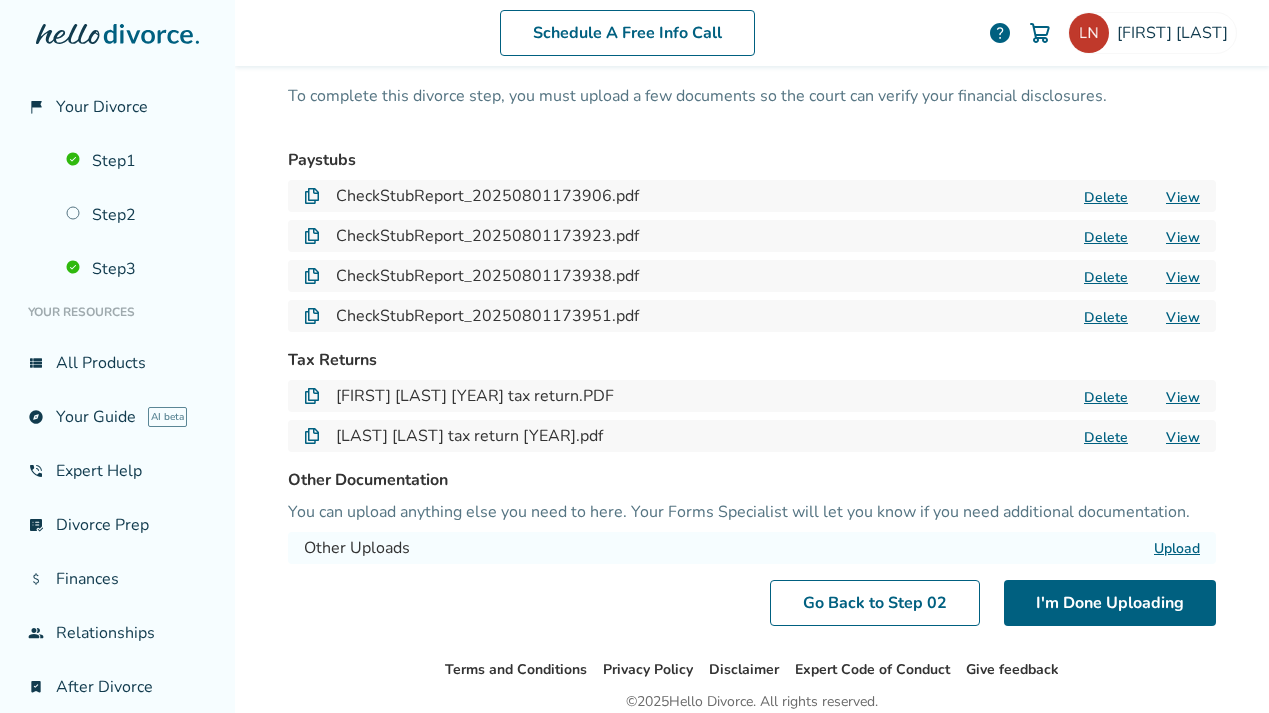 click on "View" at bounding box center (1183, 197) 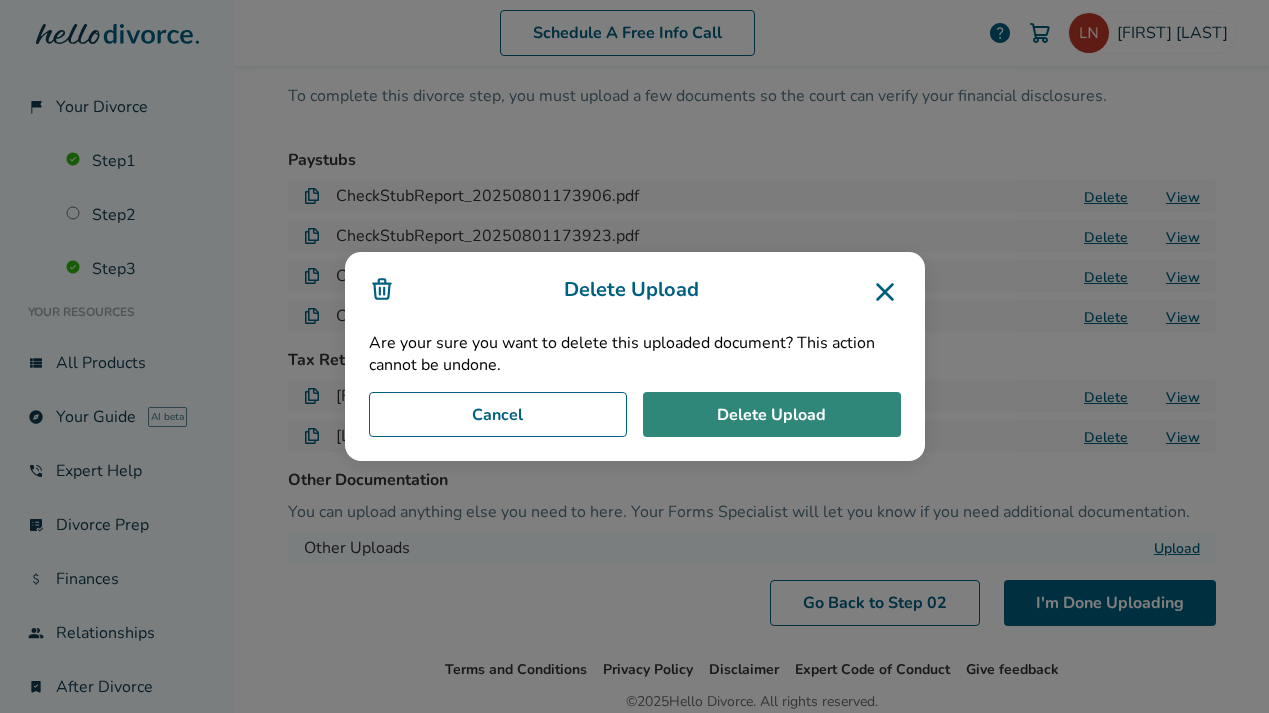 click on "Delete Upload" at bounding box center [772, 415] 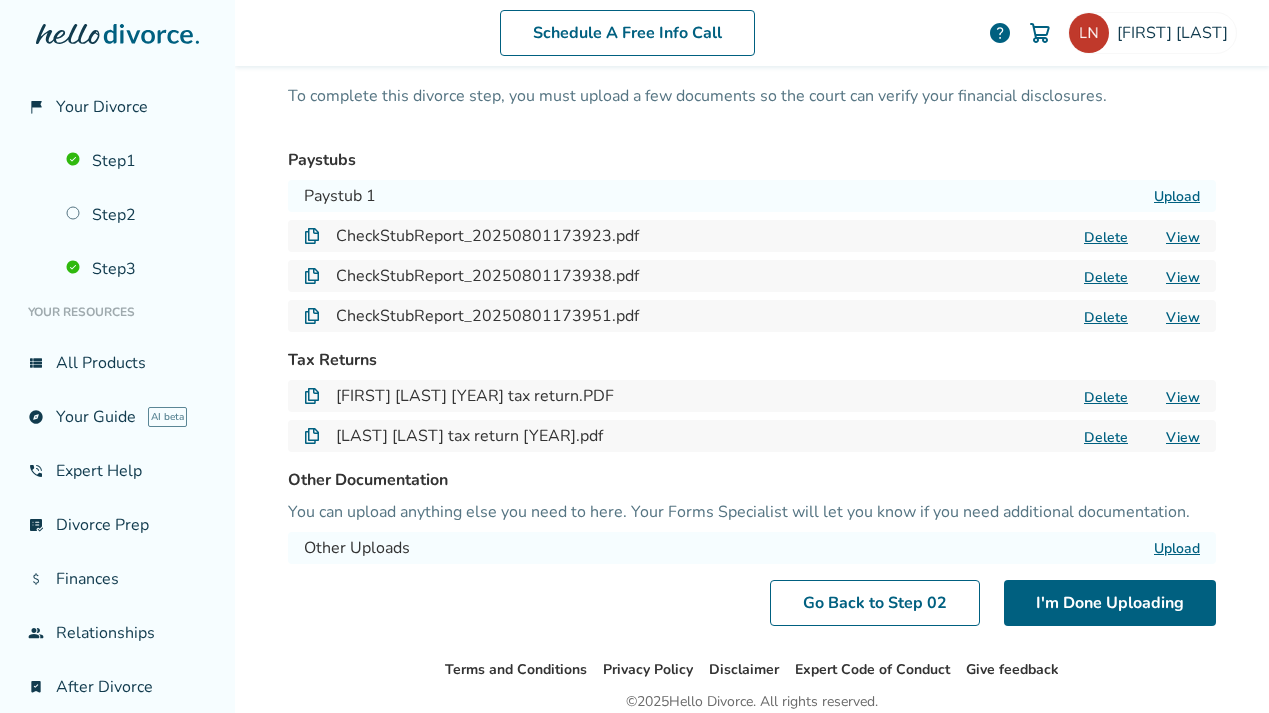 click on "Delete" at bounding box center [1106, 237] 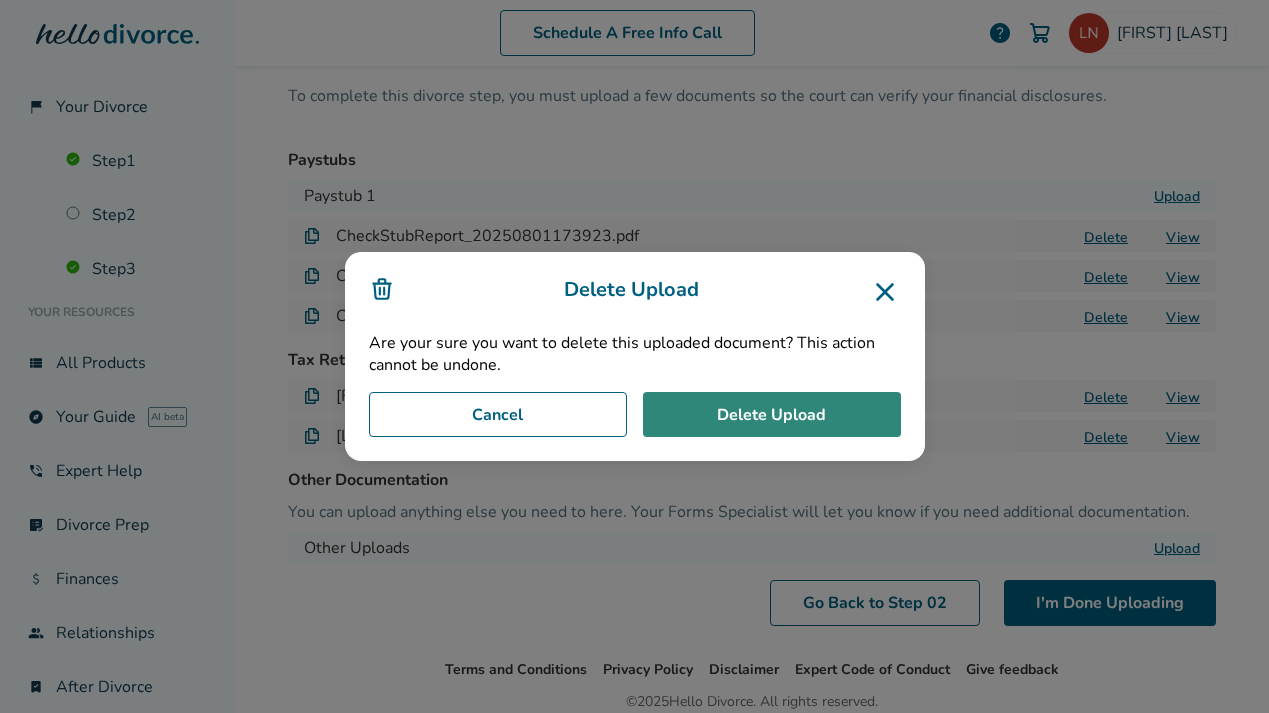 click on "Delete Upload" at bounding box center (772, 415) 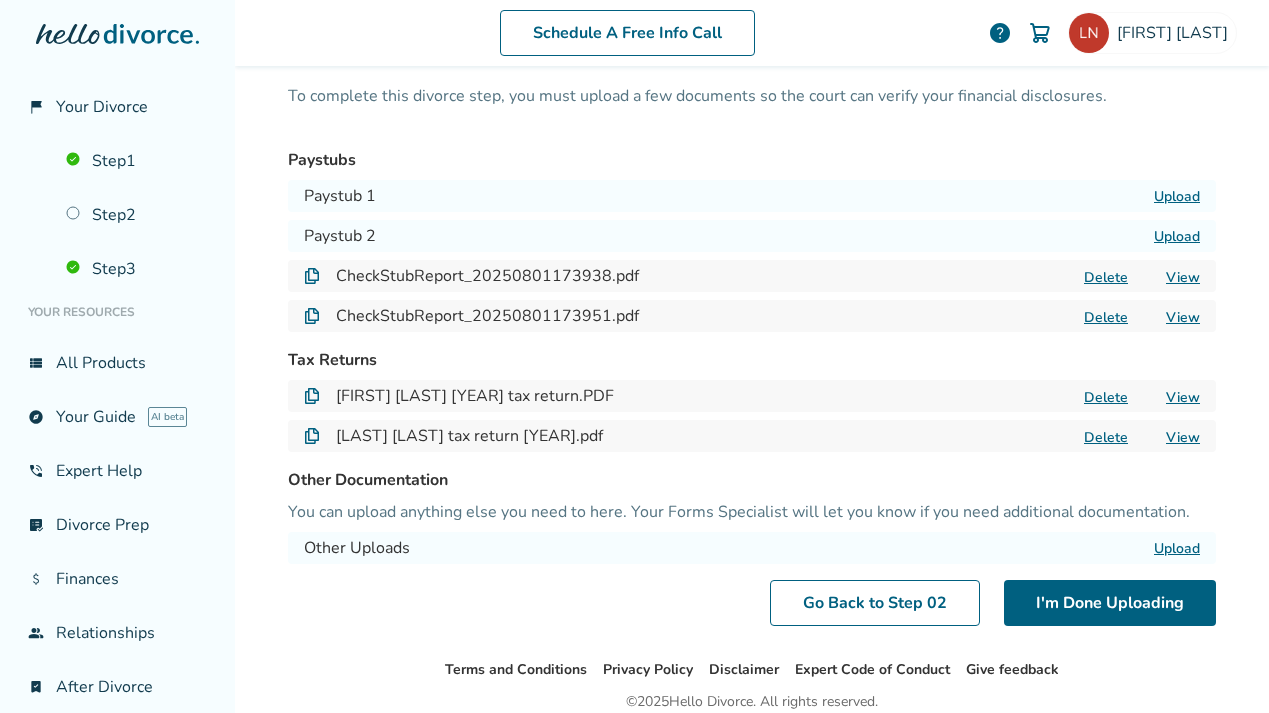 click on "Delete" at bounding box center [1106, 277] 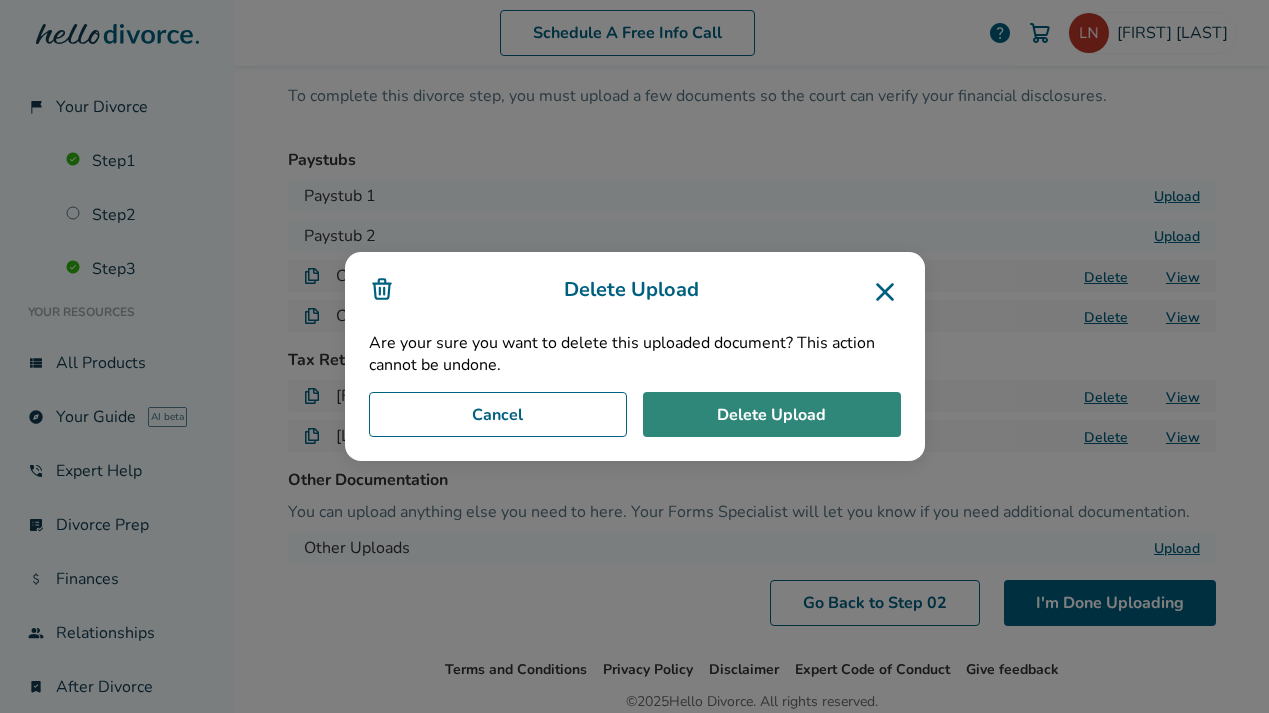click on "Delete Upload" at bounding box center [772, 415] 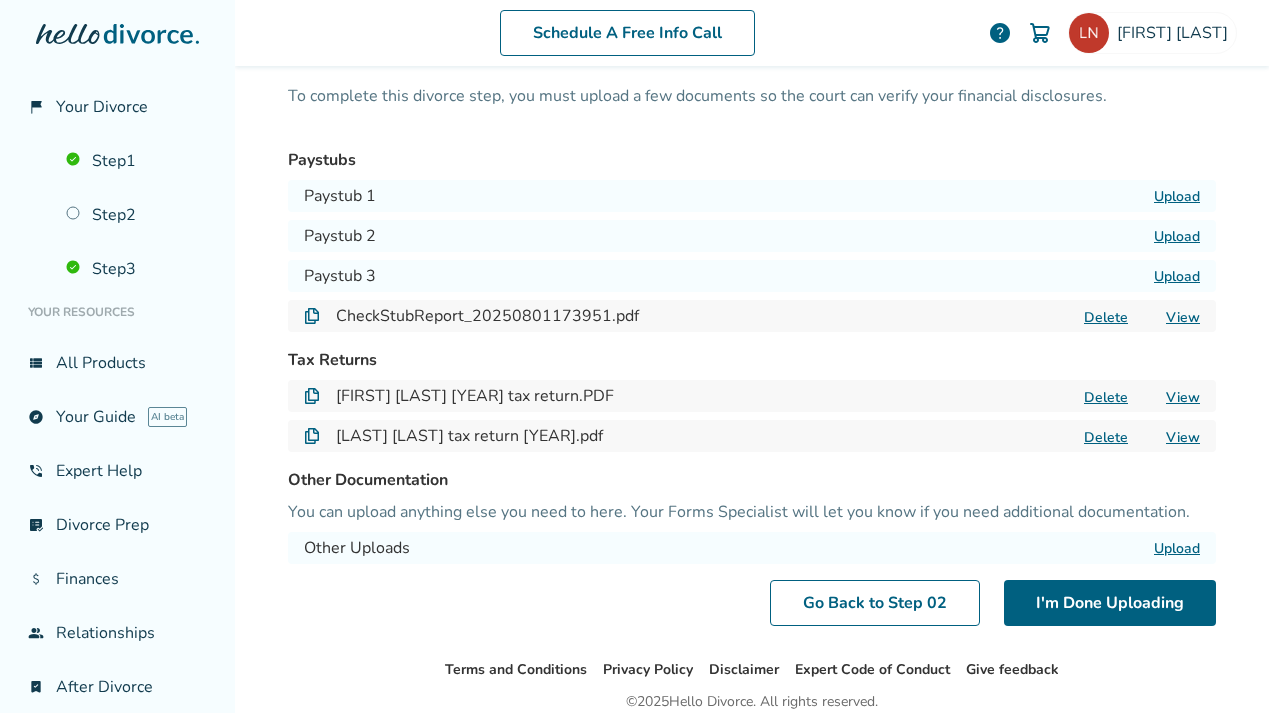 click on "Delete" at bounding box center (1106, 317) 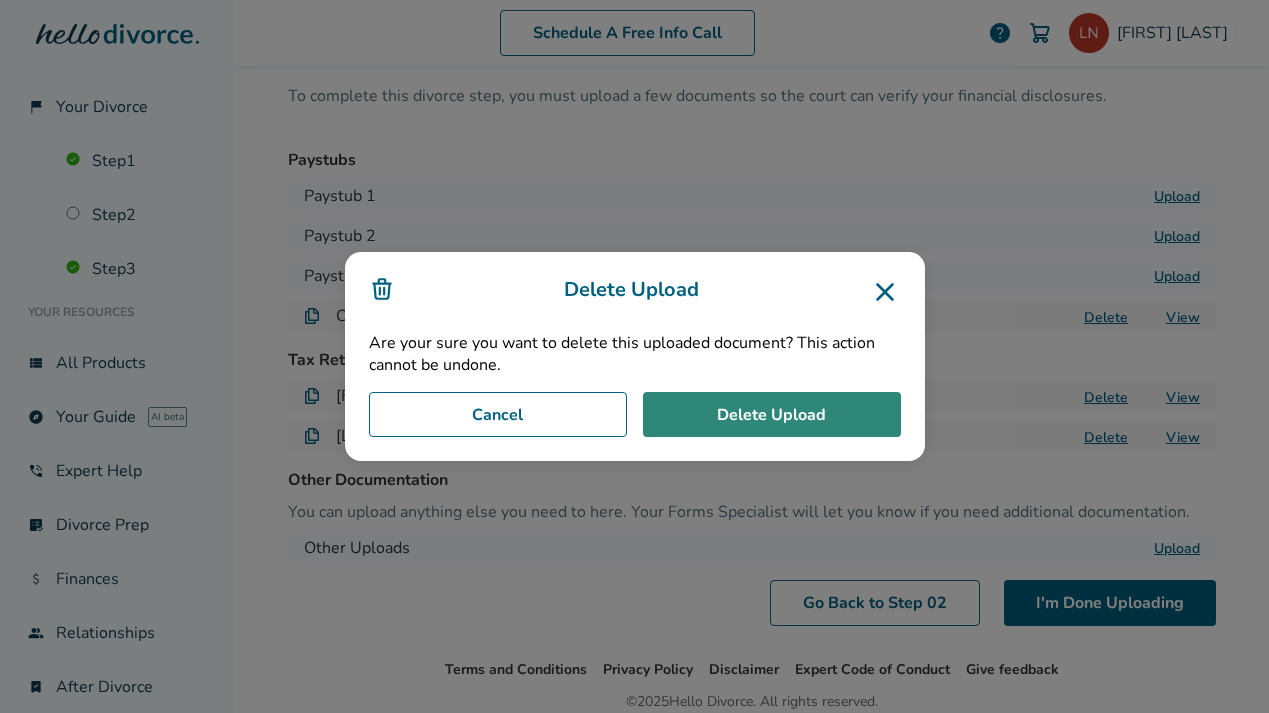 click on "Delete Upload" at bounding box center [772, 415] 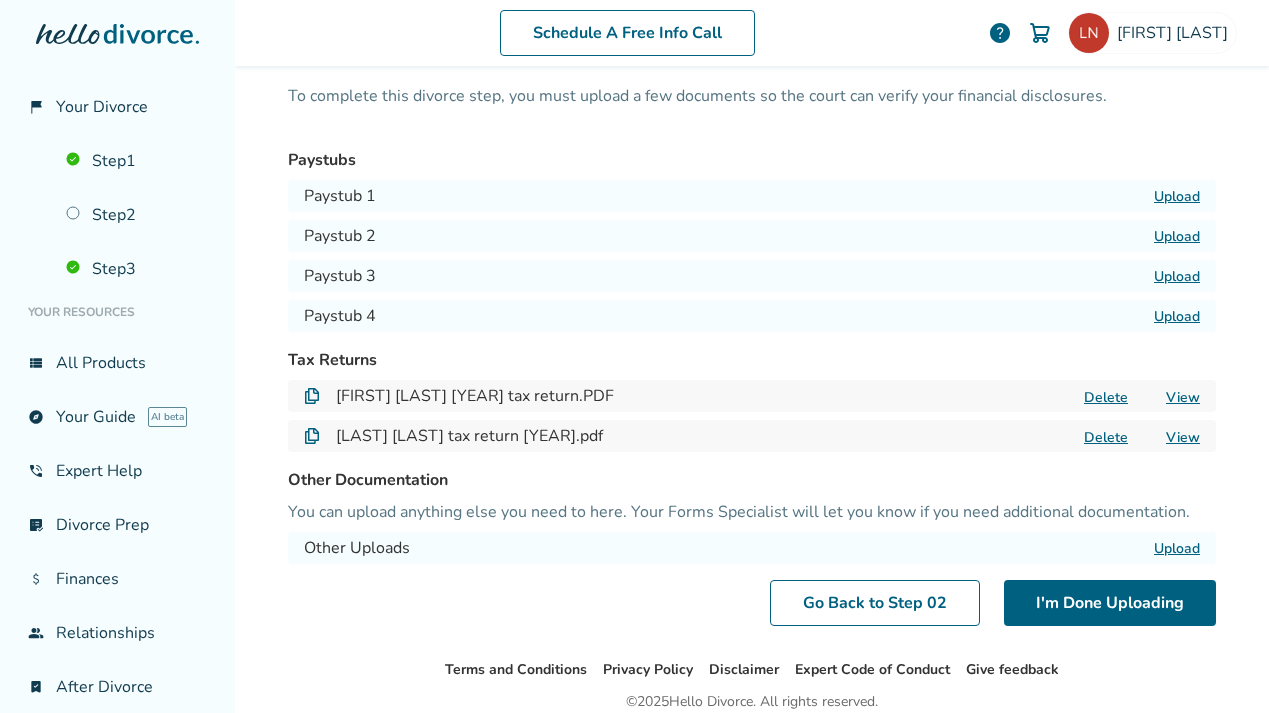 click on "Delete" at bounding box center [1106, 397] 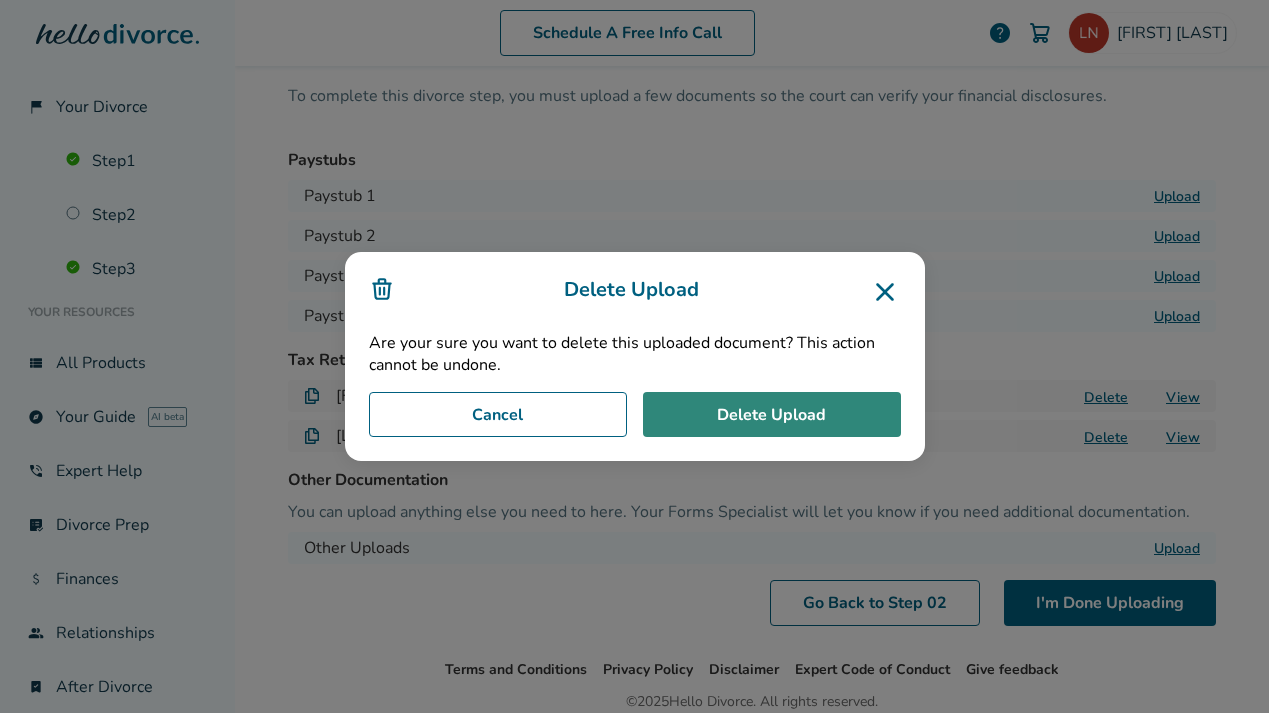 click on "Delete Upload" at bounding box center (772, 415) 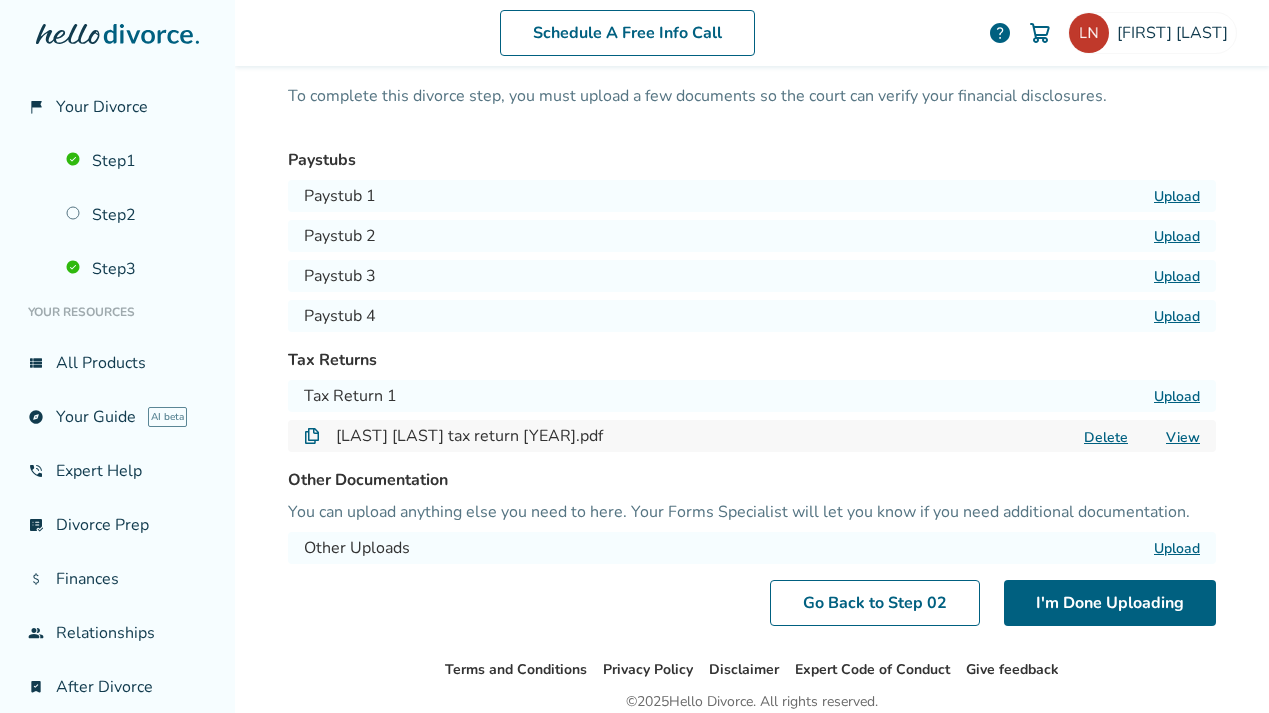 click on "Delete" at bounding box center (1106, 437) 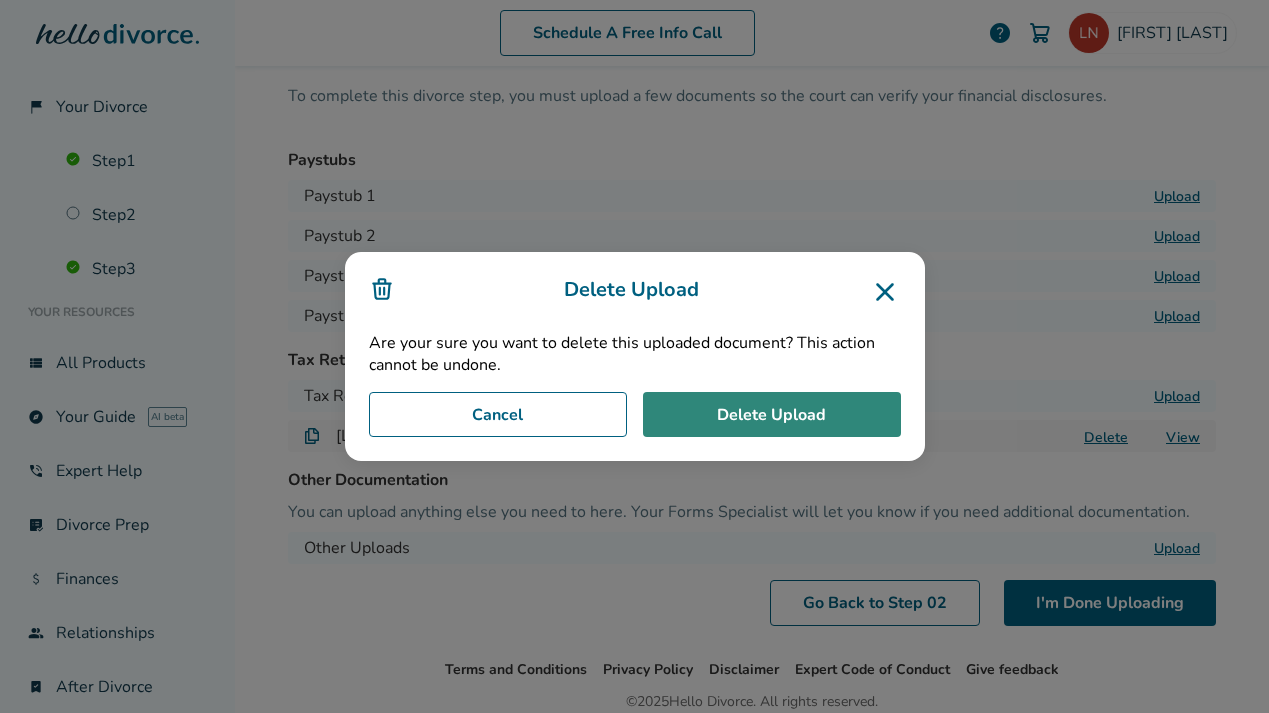 click on "Delete Upload" at bounding box center (772, 415) 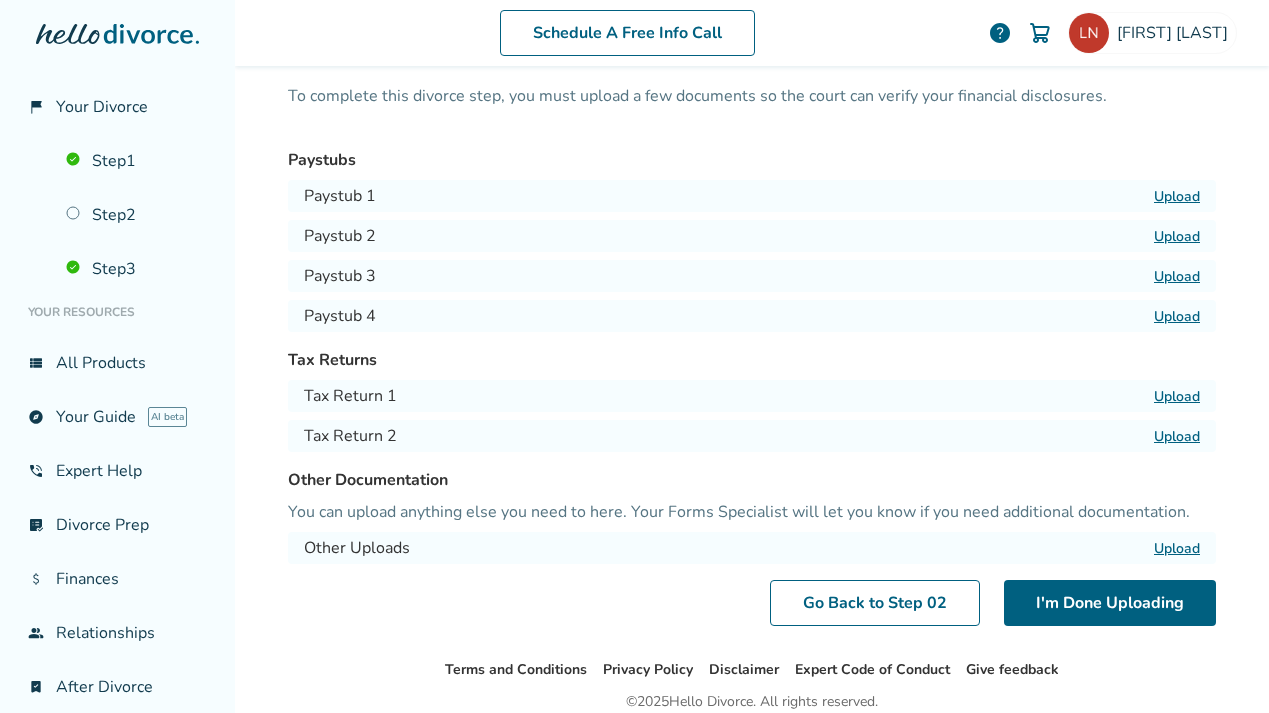 click on "Upload" at bounding box center [1177, 196] 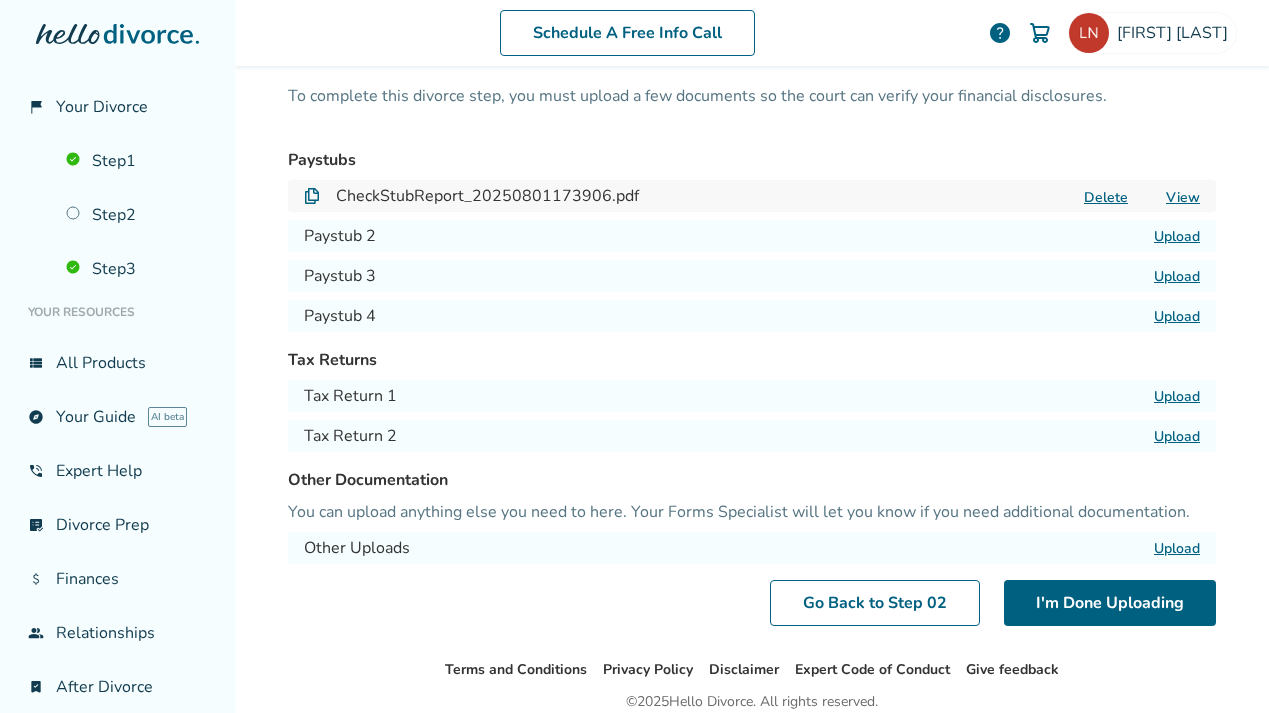 click on "Upload" at bounding box center [1177, 236] 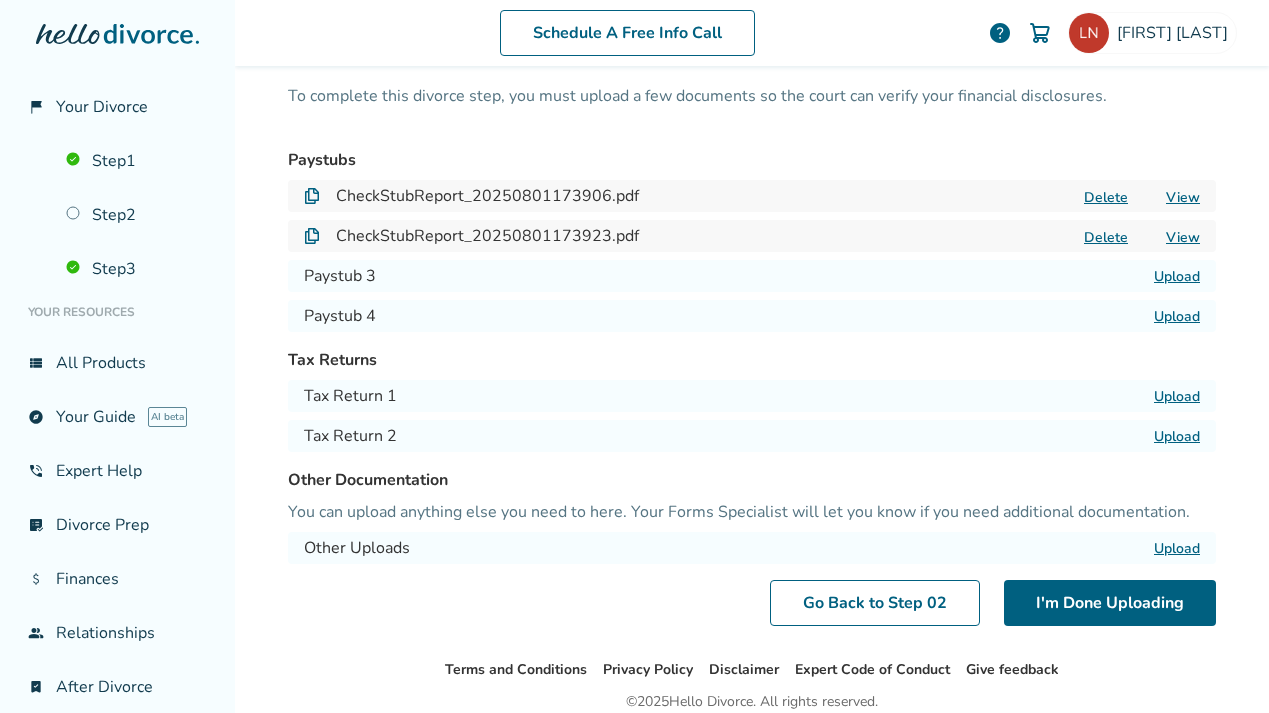 click on "Upload" at bounding box center (1177, 276) 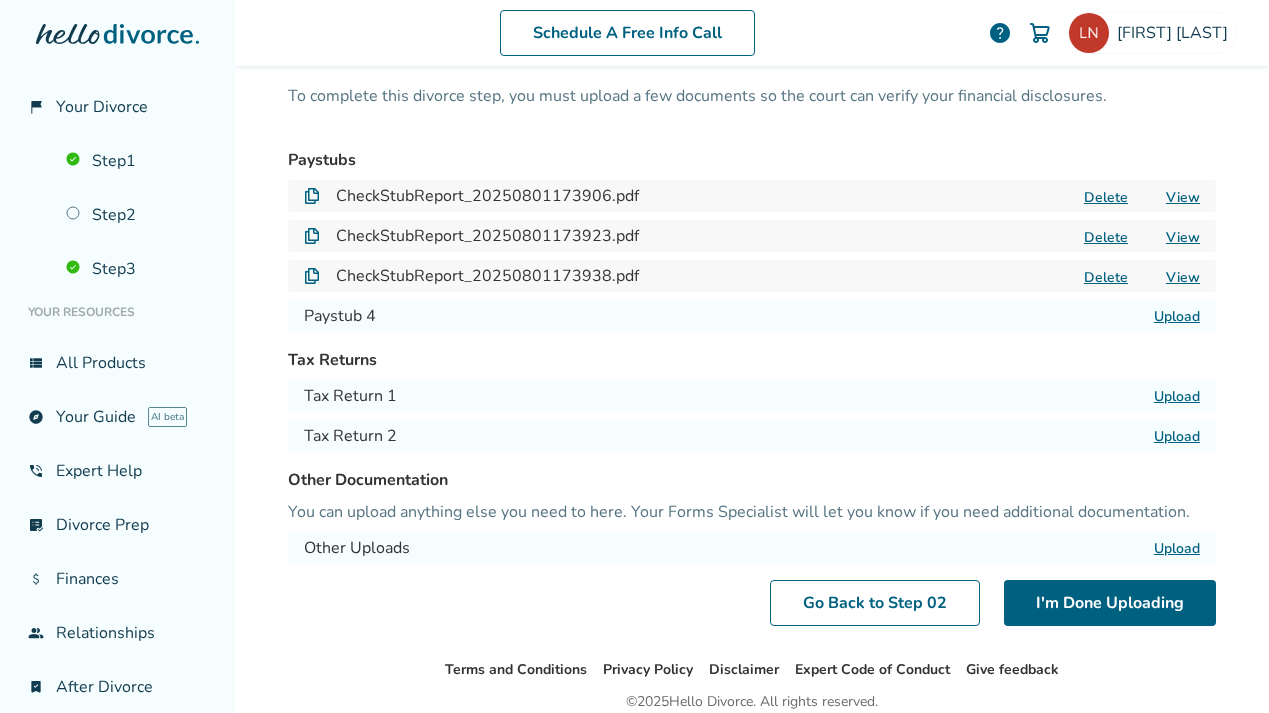 click on "Upload" at bounding box center (1177, 316) 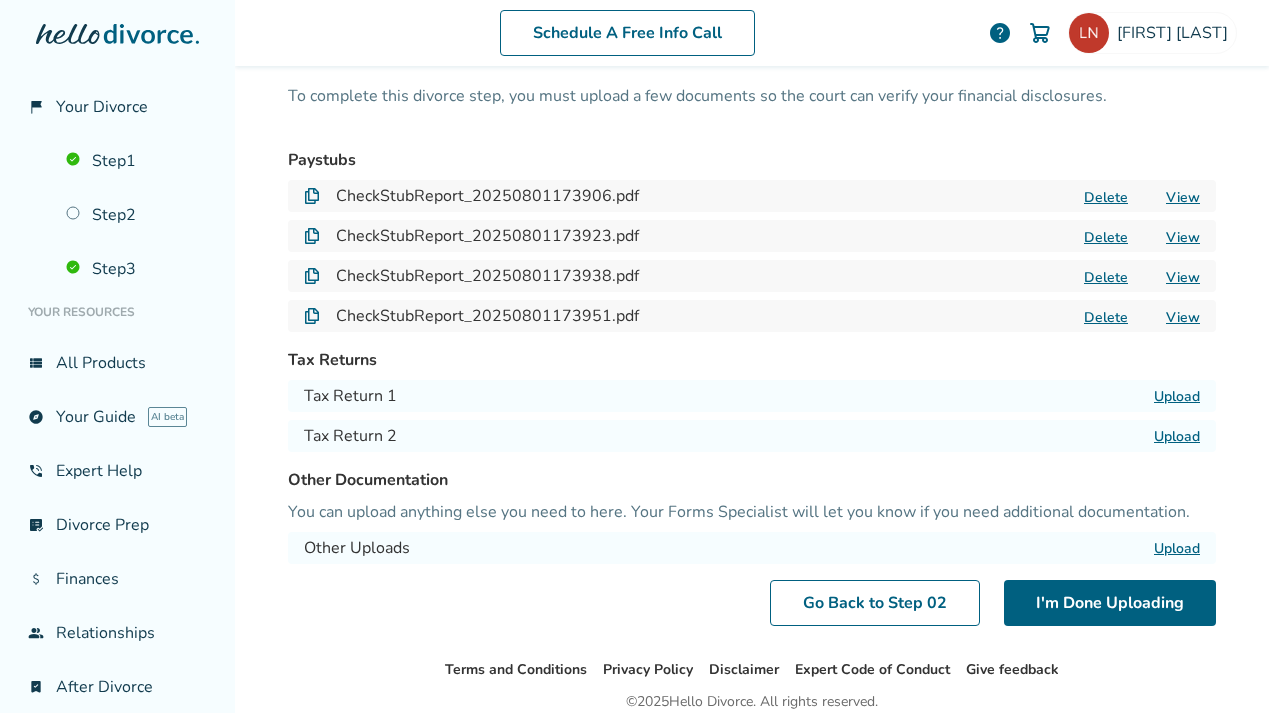 click on "View" at bounding box center [1183, 197] 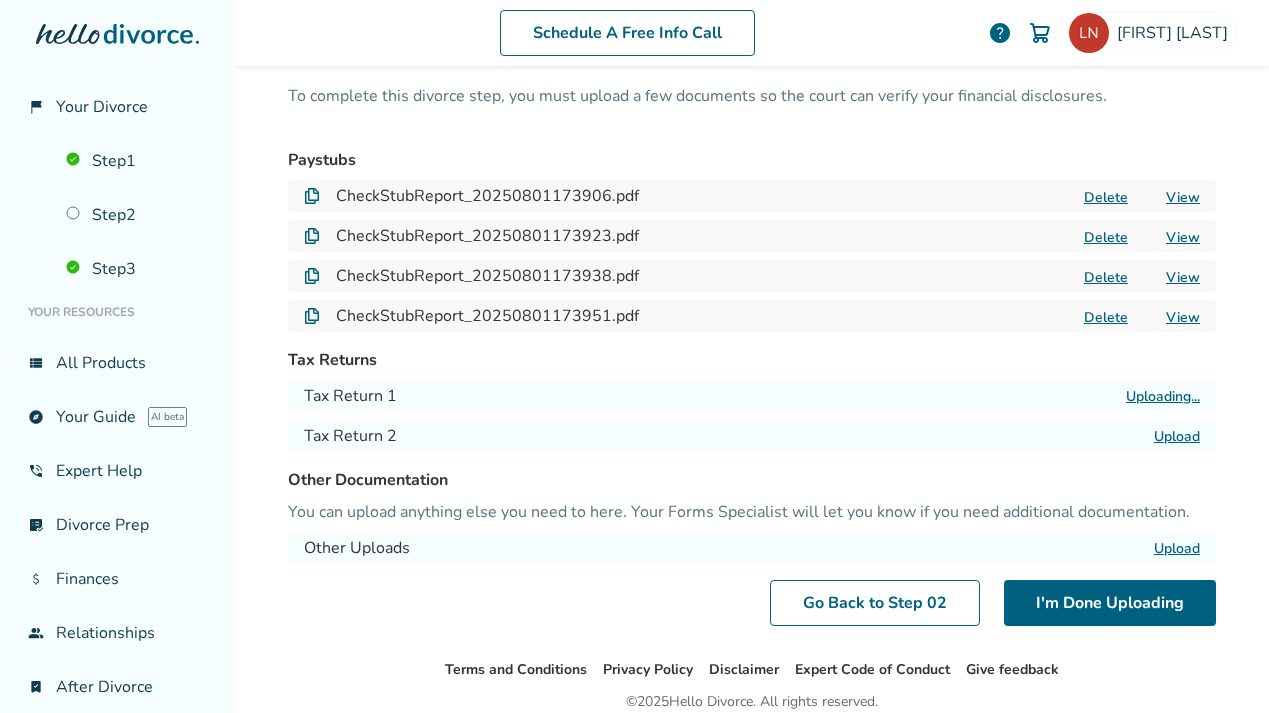 click on "Upload" at bounding box center [1177, 436] 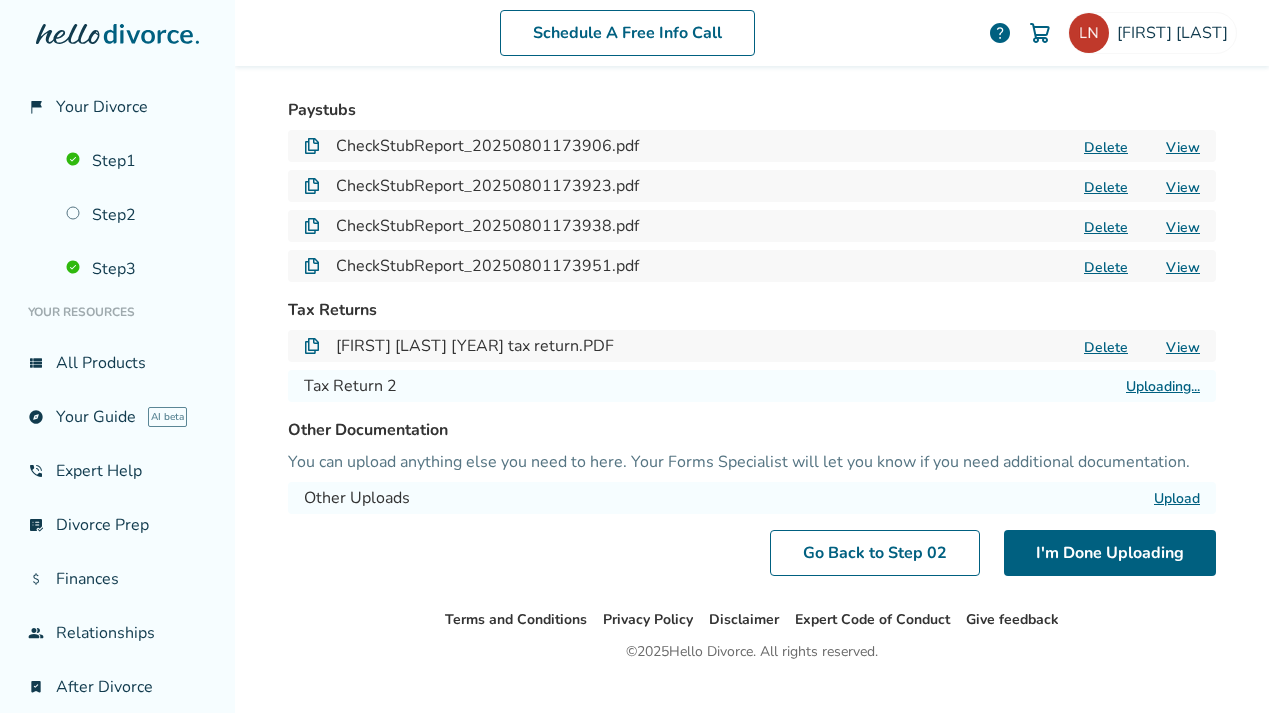 scroll, scrollTop: 154, scrollLeft: 0, axis: vertical 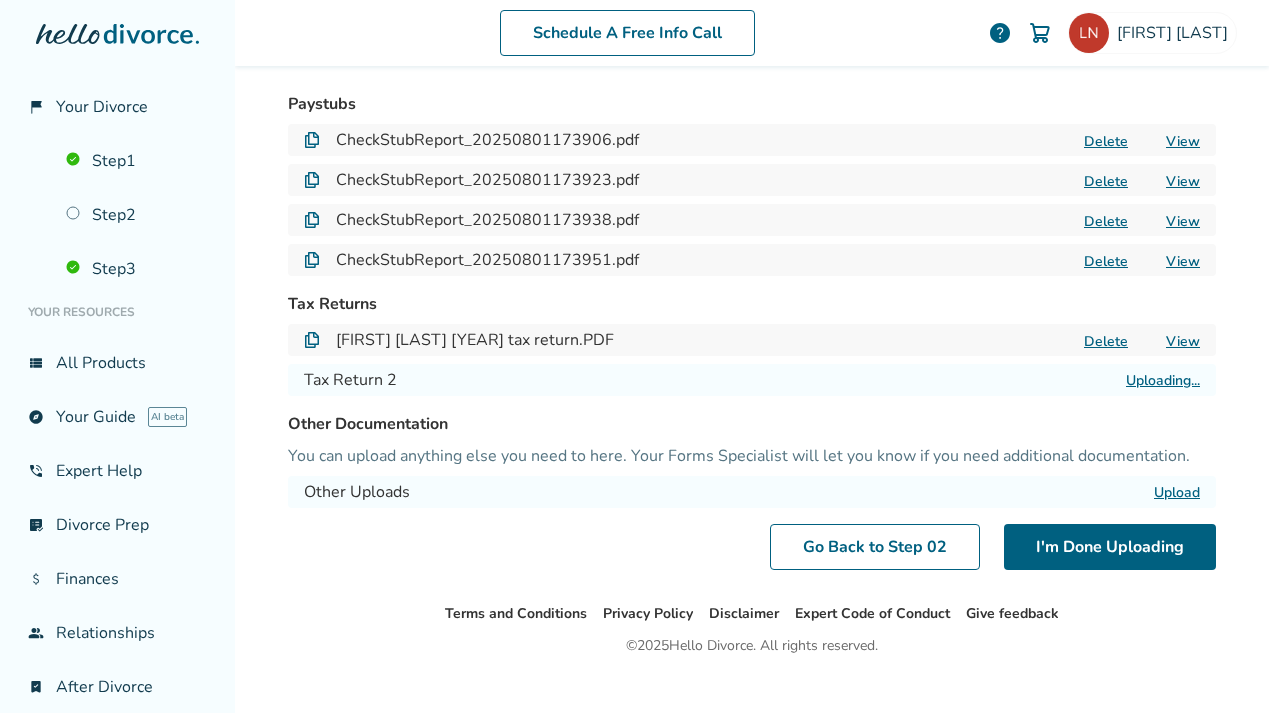 click on "View" at bounding box center [1183, 341] 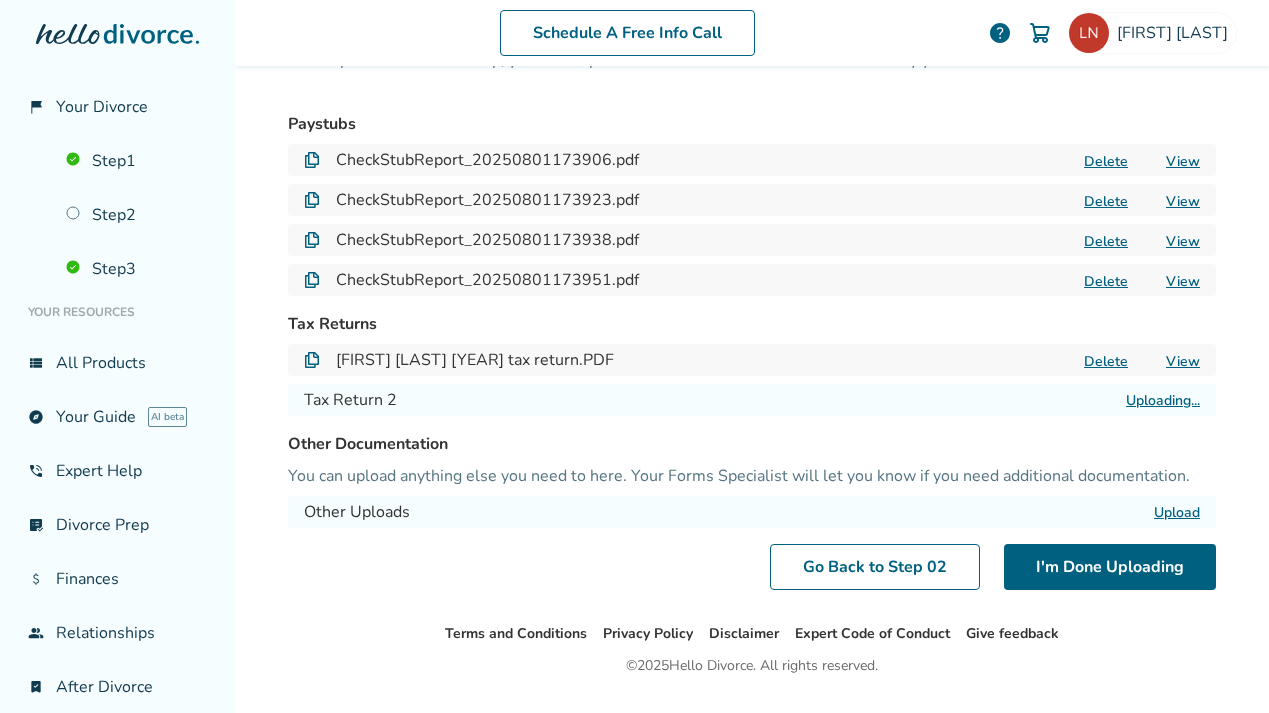 scroll, scrollTop: 183, scrollLeft: 0, axis: vertical 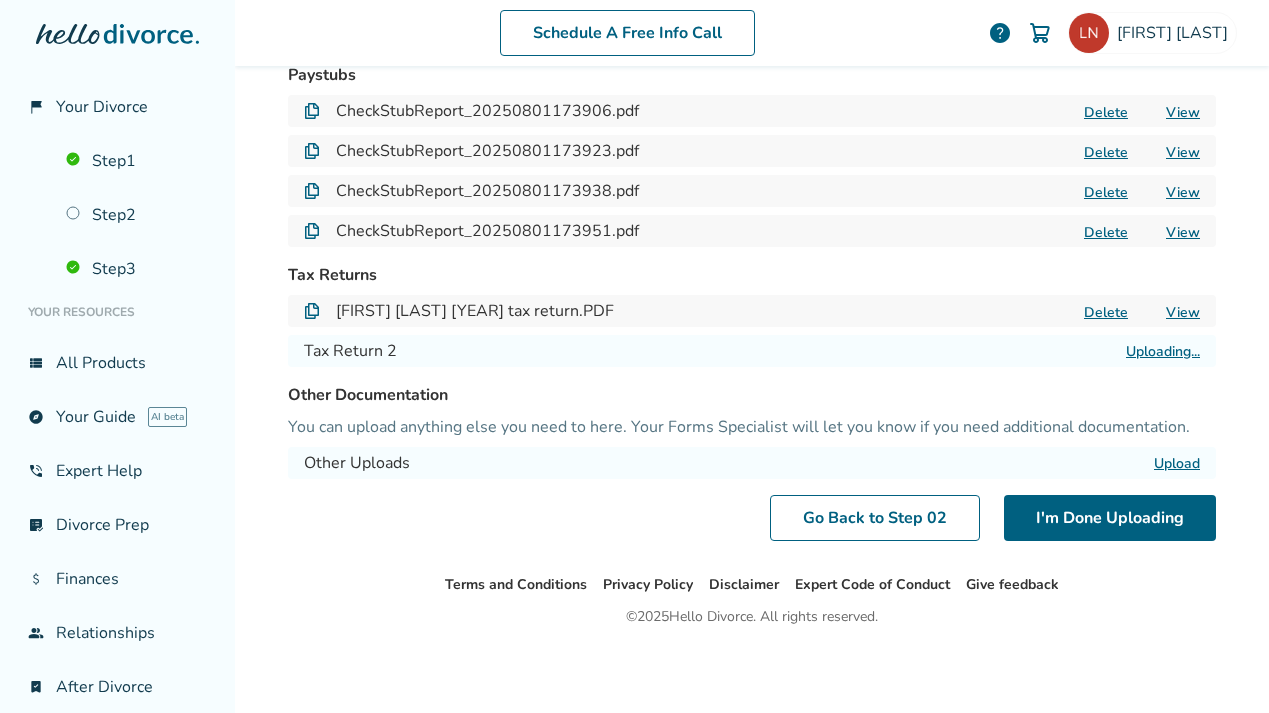 click on "Uploading..." at bounding box center [1163, 351] 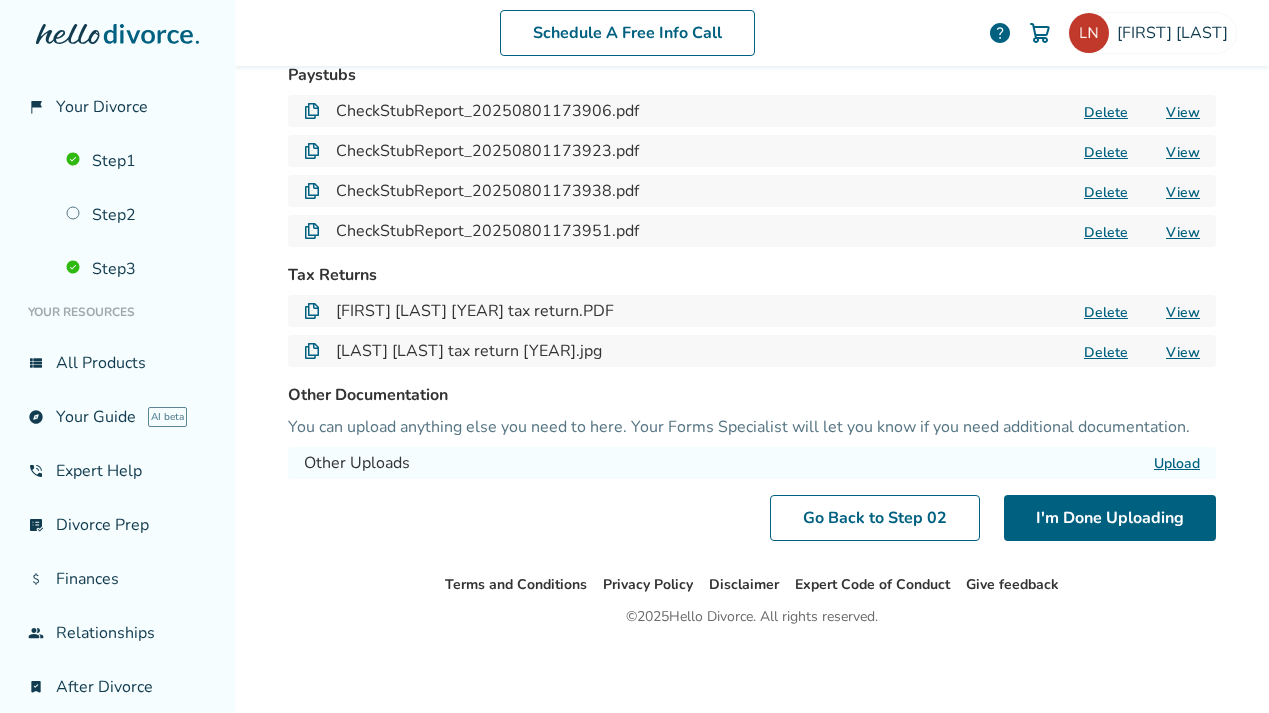 click on "View" at bounding box center (1183, 352) 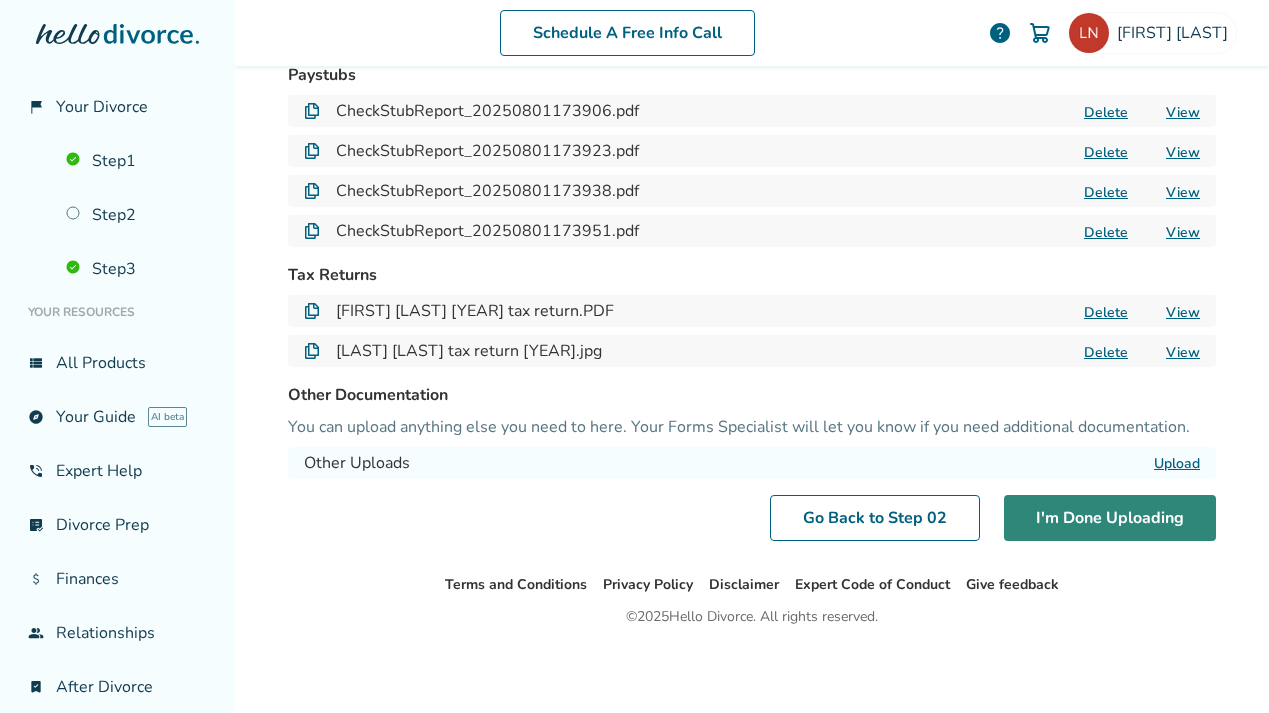 click on "I'm Done Uploading" at bounding box center (1110, 518) 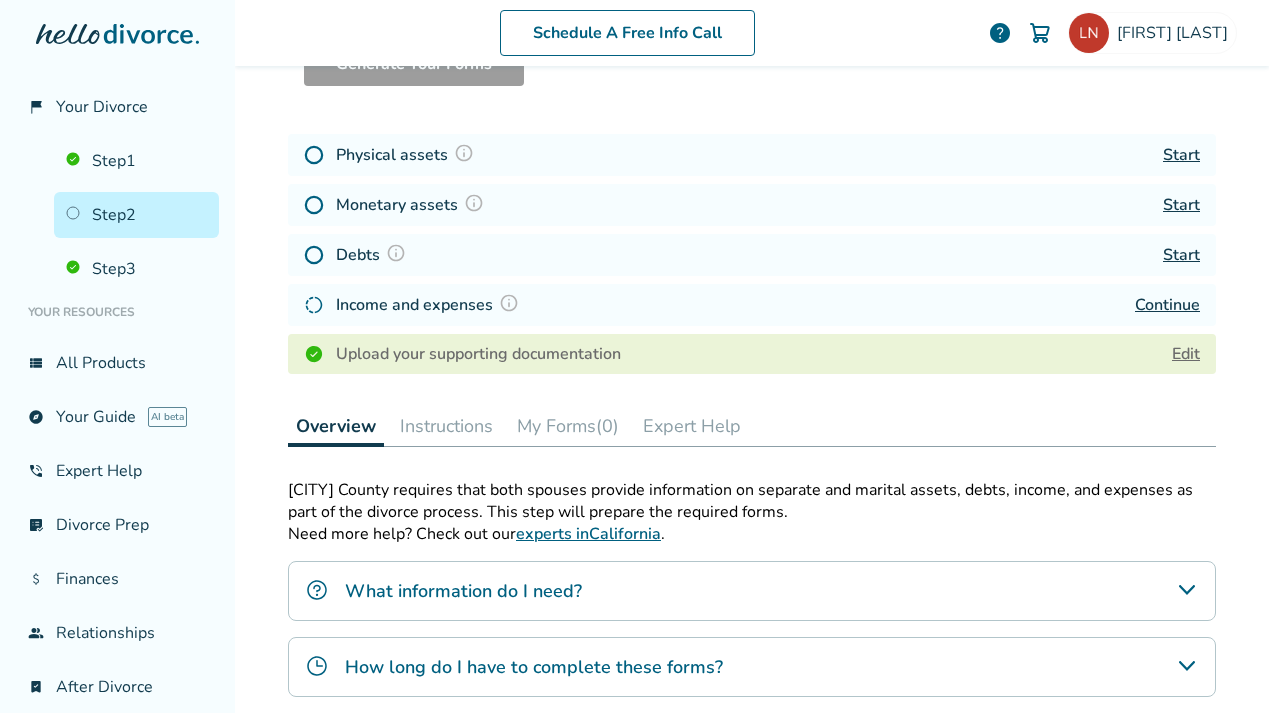 scroll, scrollTop: 98, scrollLeft: 0, axis: vertical 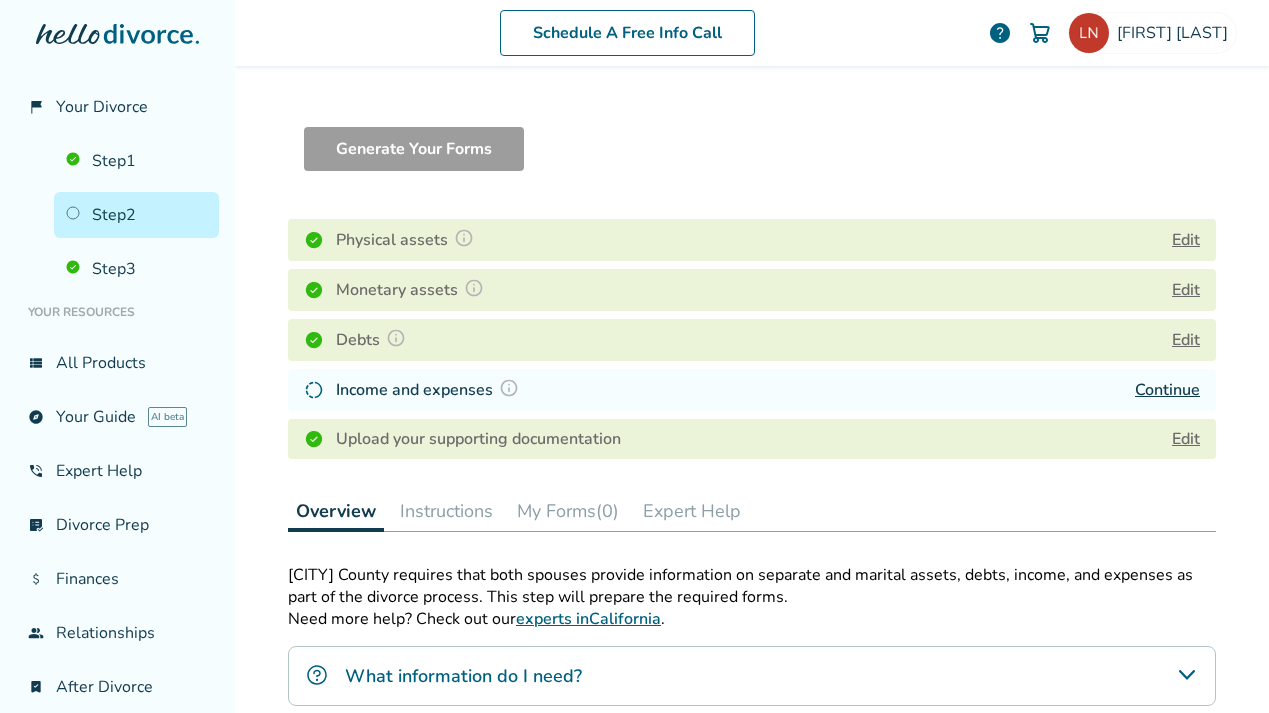click on "Continue" at bounding box center (1167, 390) 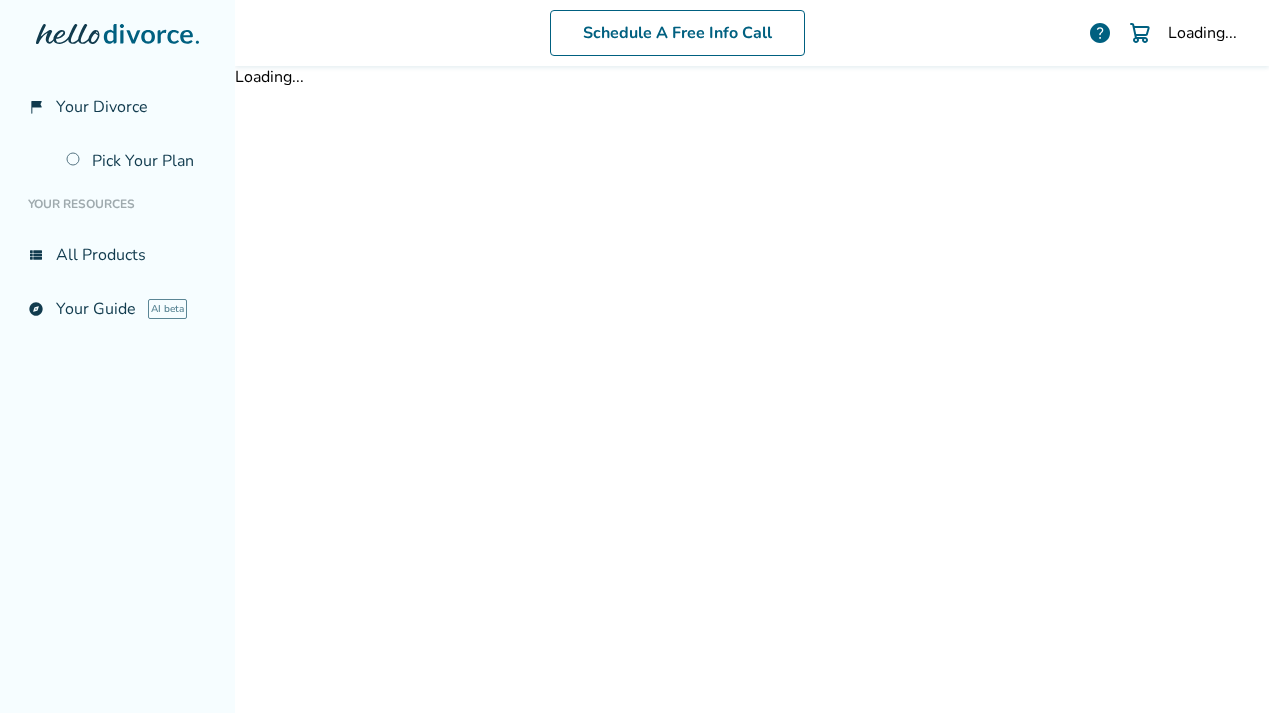scroll, scrollTop: 0, scrollLeft: 0, axis: both 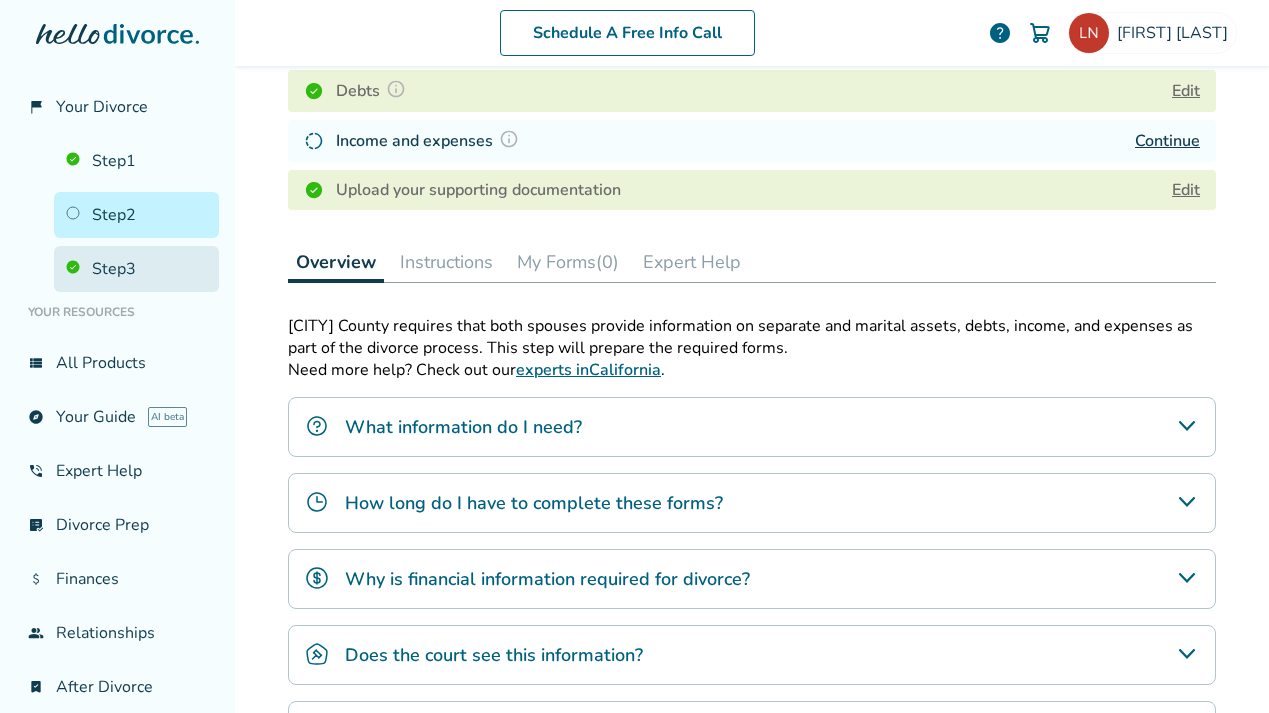 click on "Step  3" at bounding box center [136, 269] 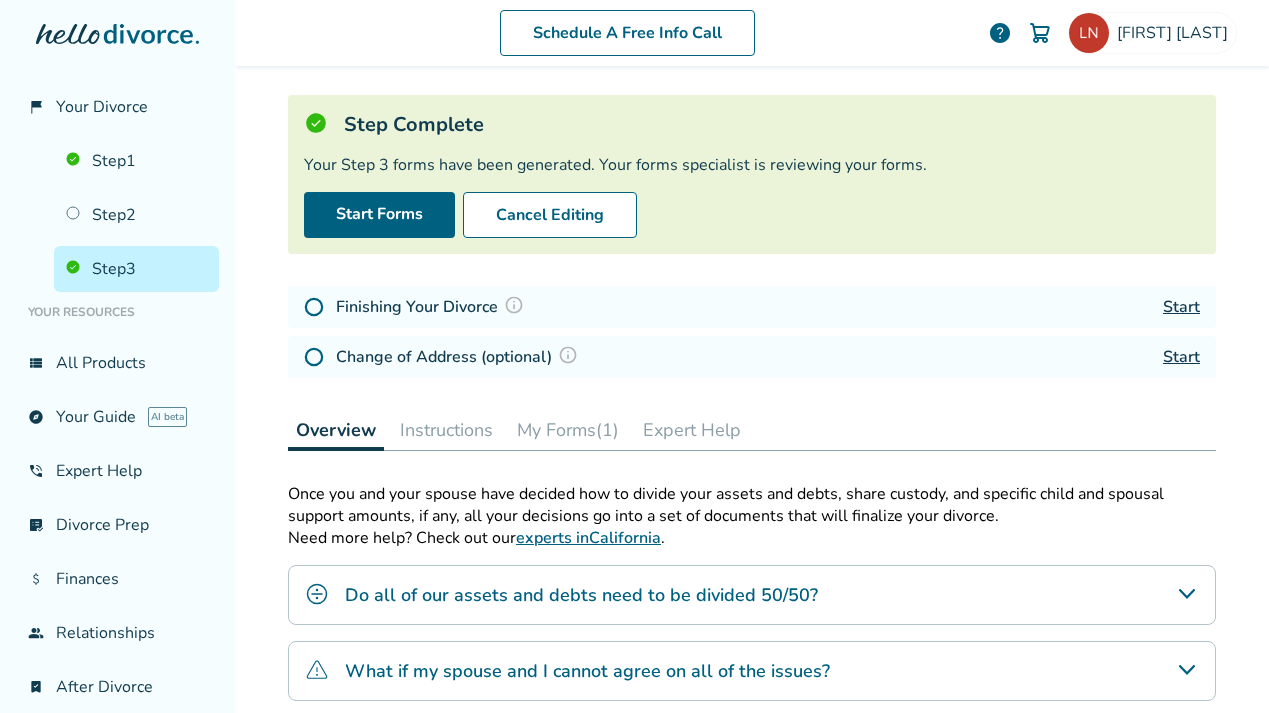 scroll, scrollTop: 131, scrollLeft: 0, axis: vertical 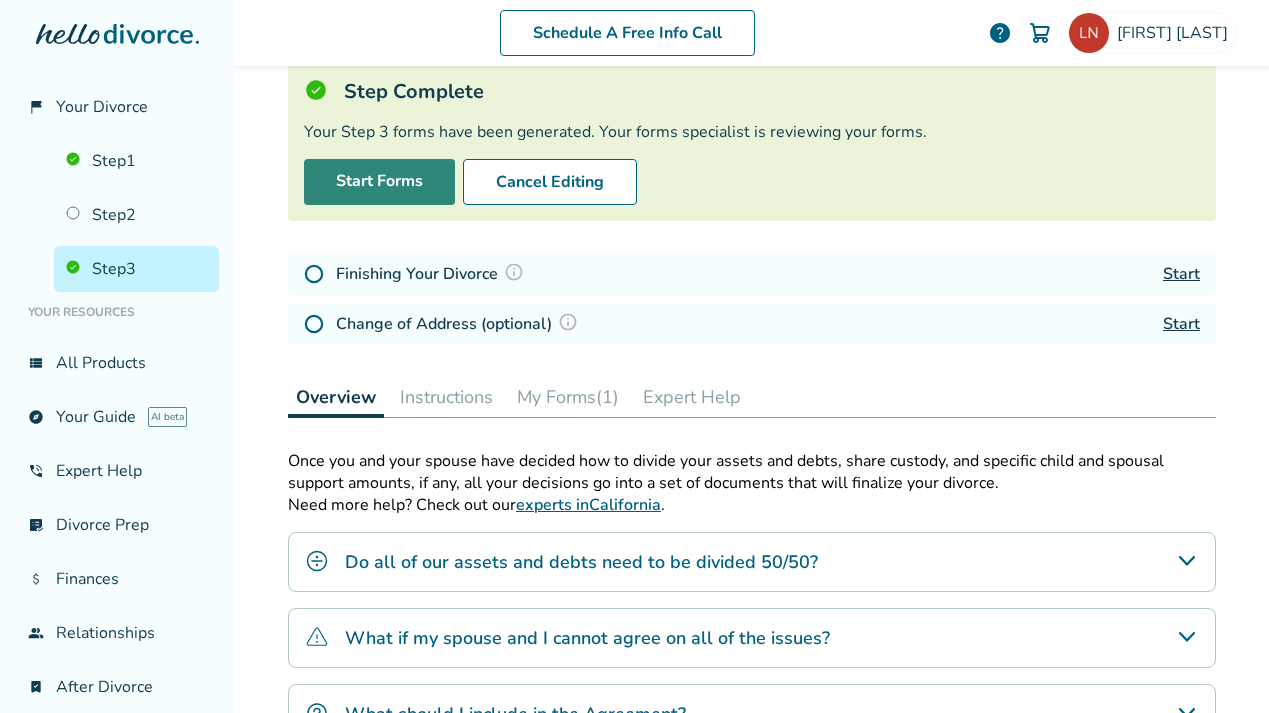 click on "Start Forms" at bounding box center (379, 182) 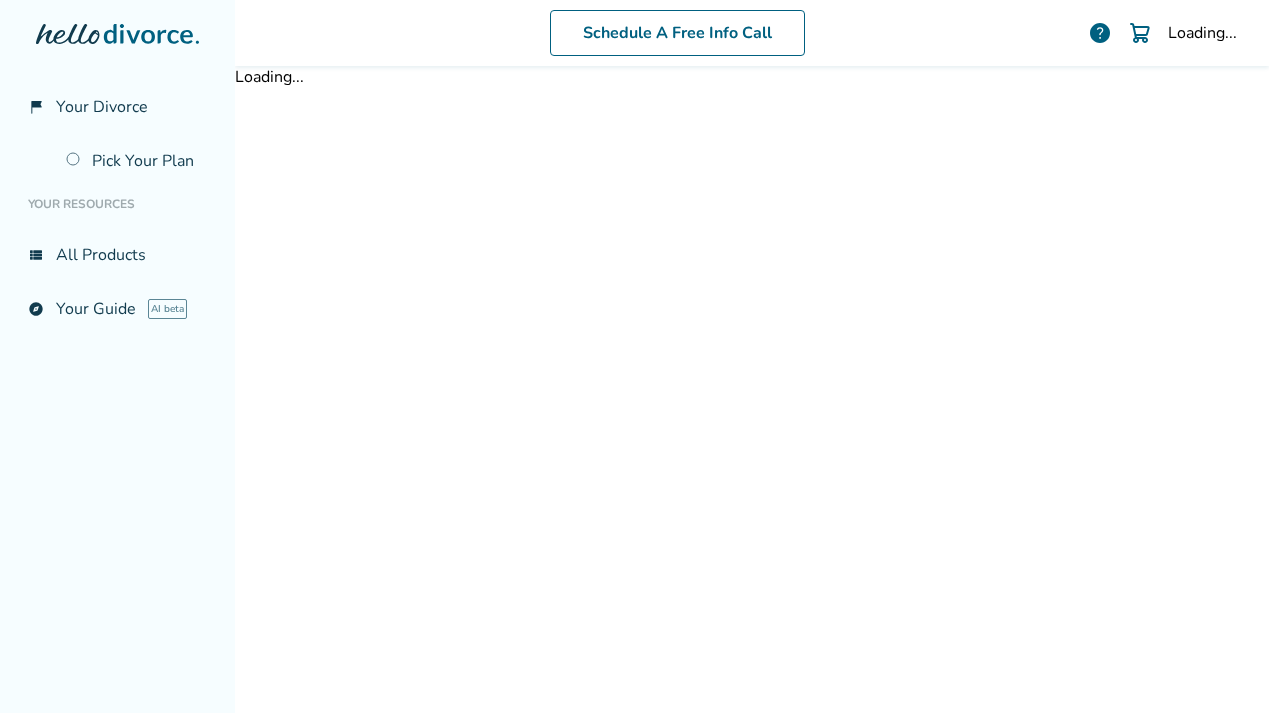 scroll, scrollTop: 0, scrollLeft: 0, axis: both 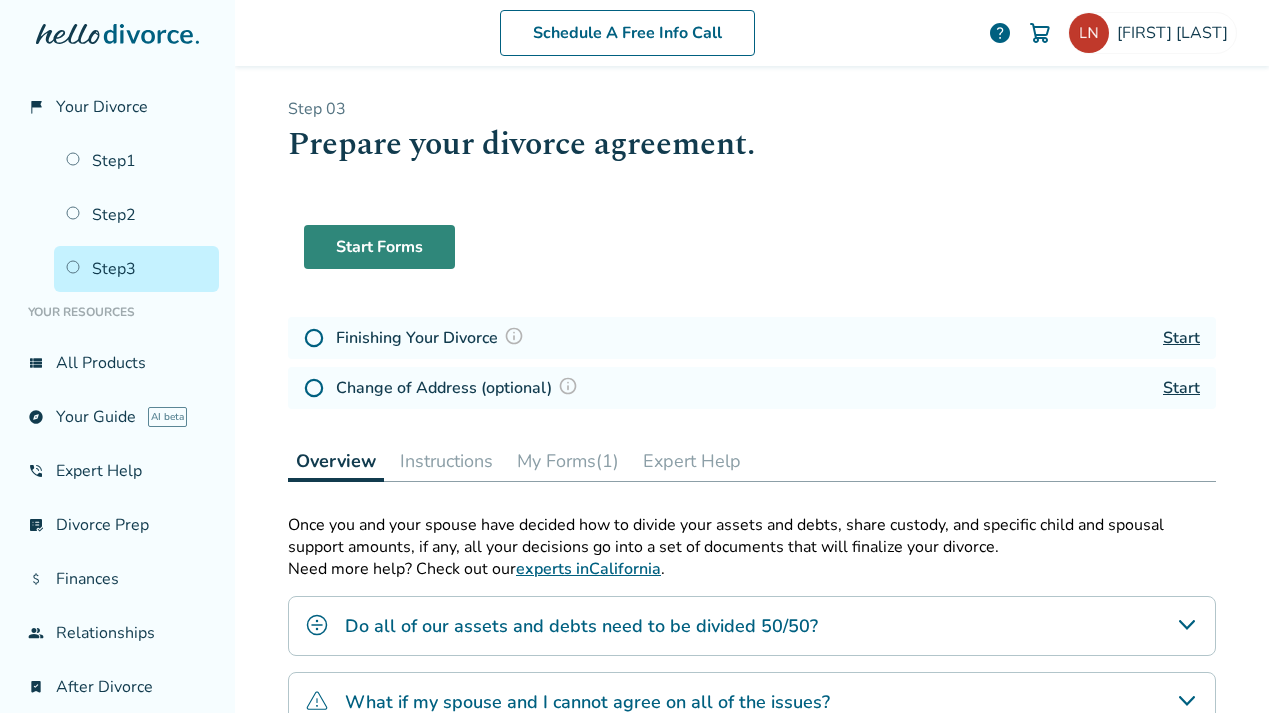 click on "Start Forms" at bounding box center [379, 247] 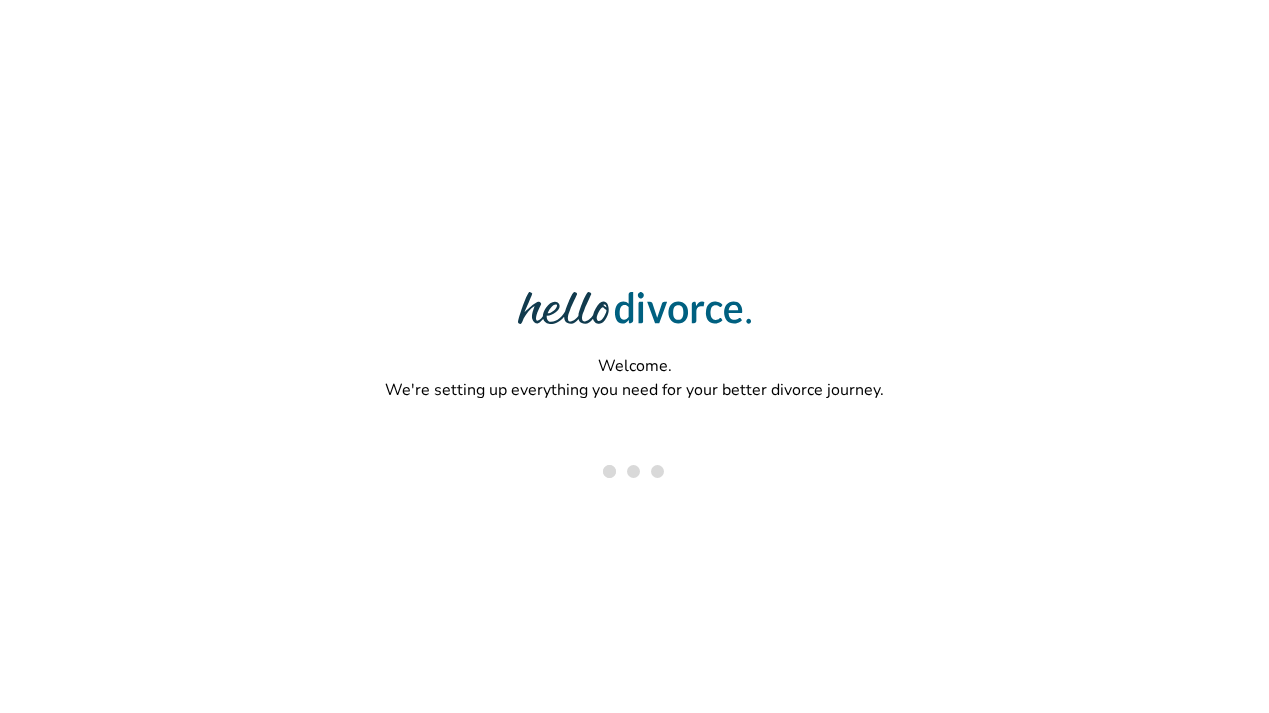scroll, scrollTop: 0, scrollLeft: 0, axis: both 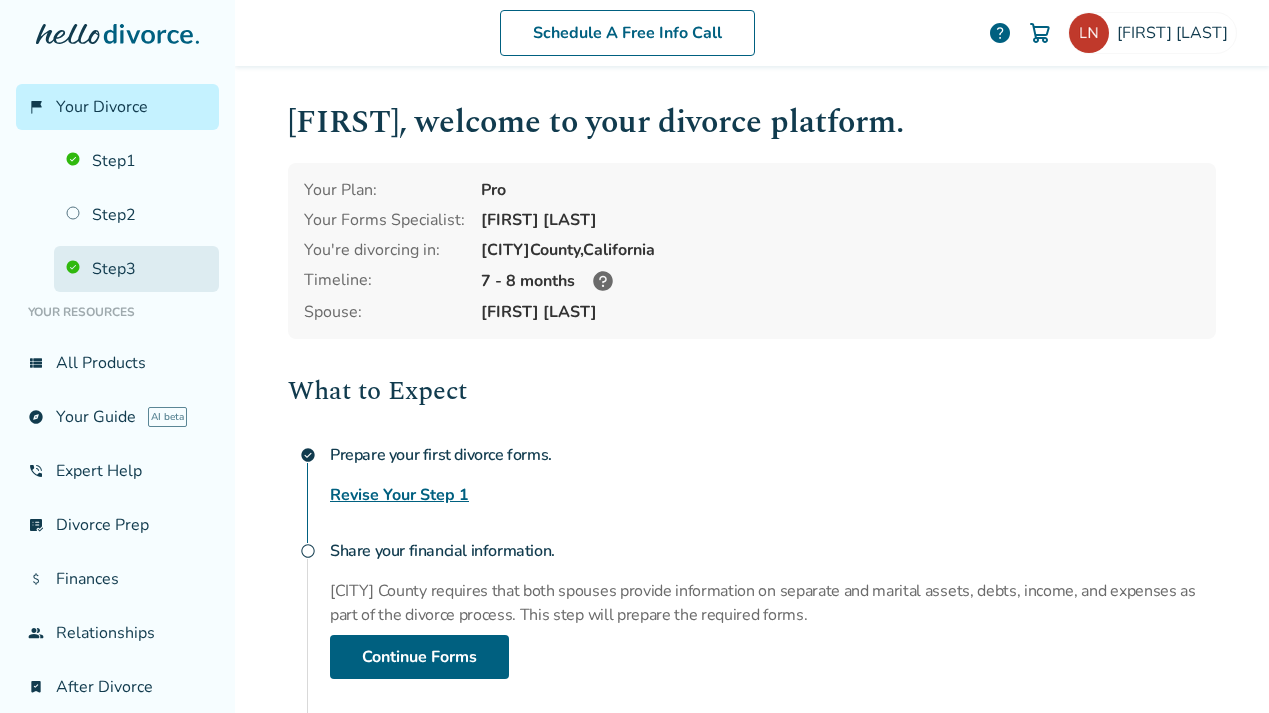 click on "Step  3" at bounding box center [136, 269] 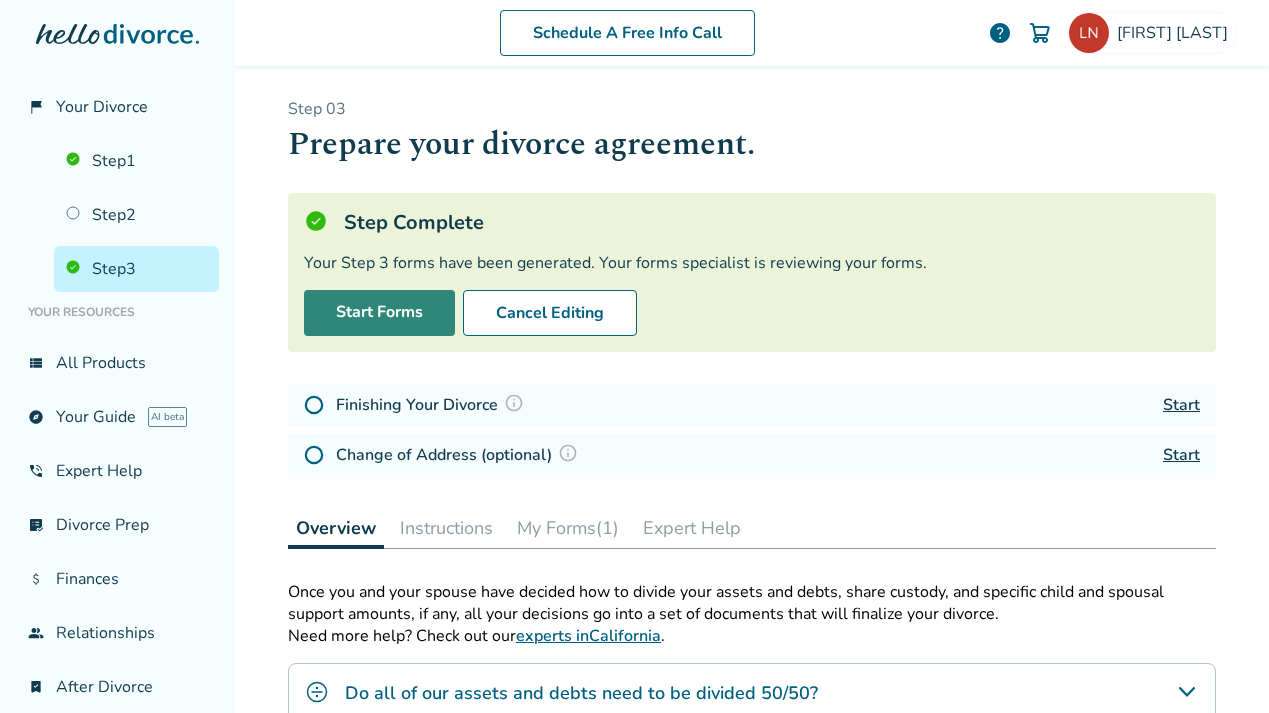 click on "Start Forms" at bounding box center [379, 313] 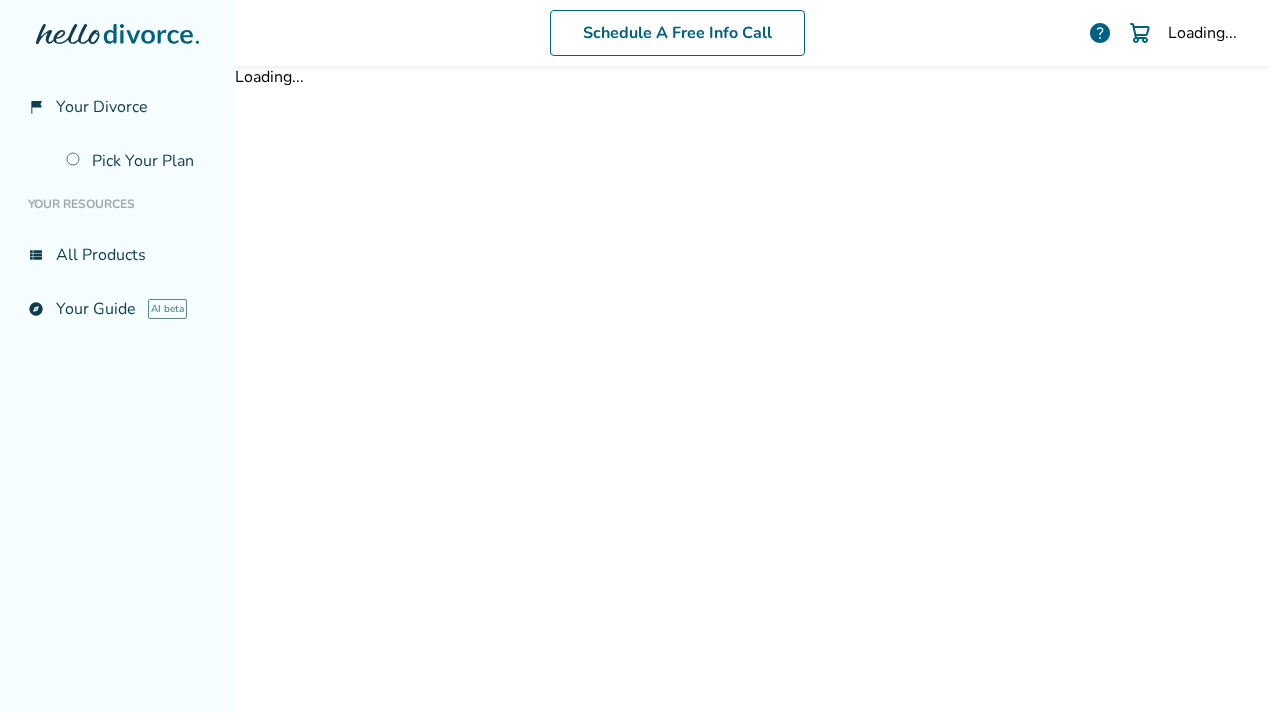 scroll, scrollTop: 0, scrollLeft: 0, axis: both 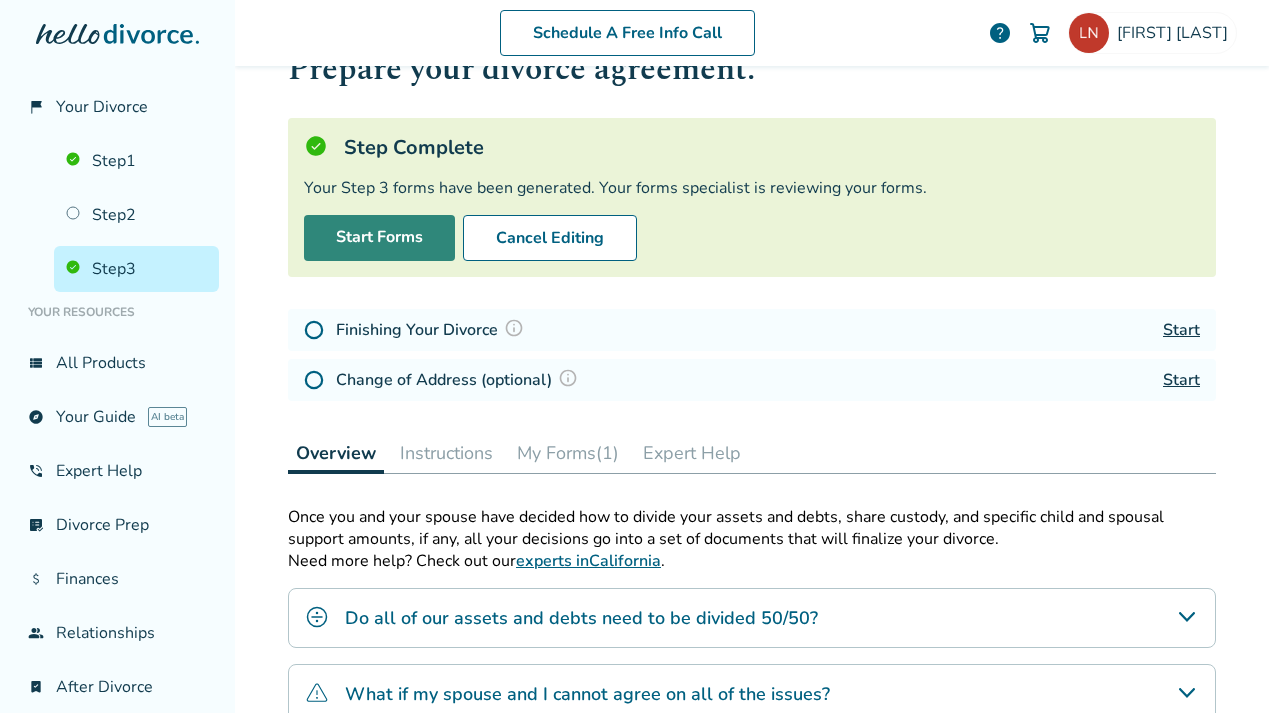 click on "Start Forms" at bounding box center (379, 238) 